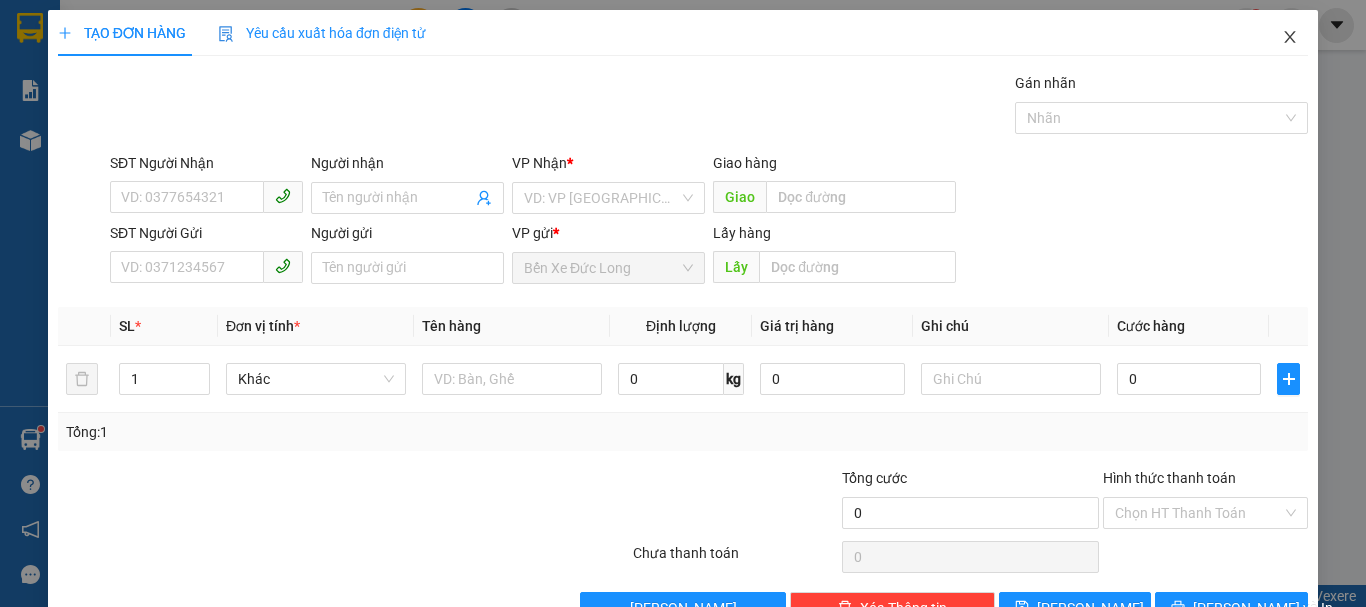 scroll, scrollTop: 0, scrollLeft: 0, axis: both 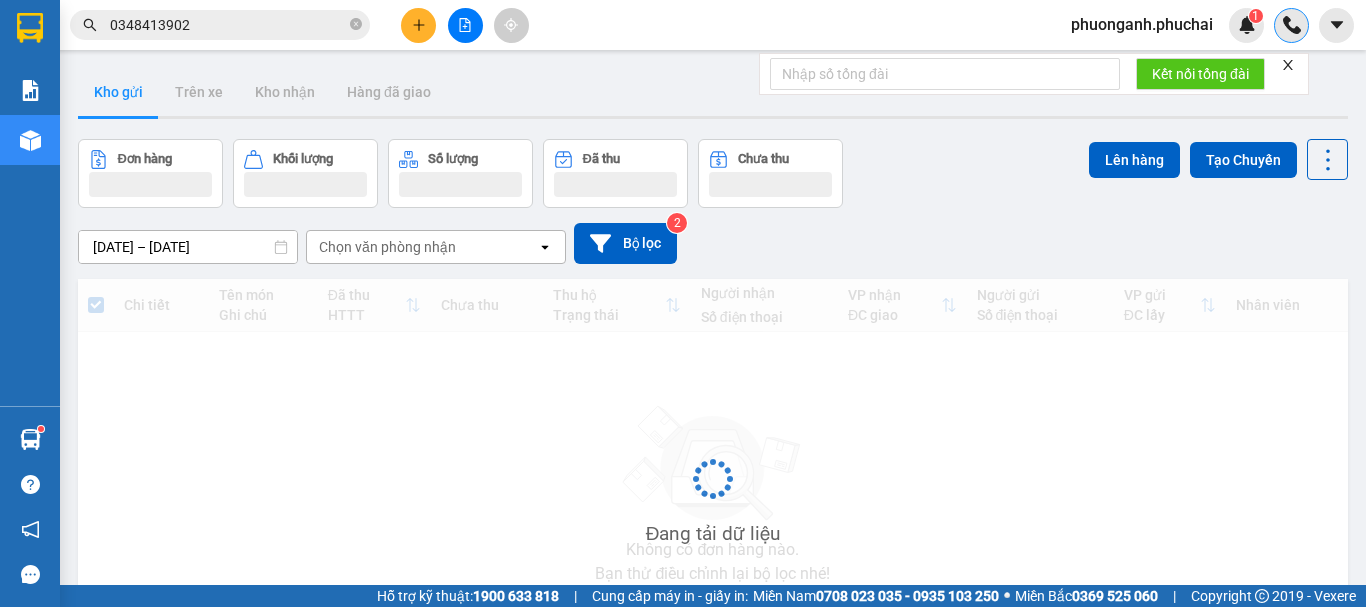 click at bounding box center (1291, 25) 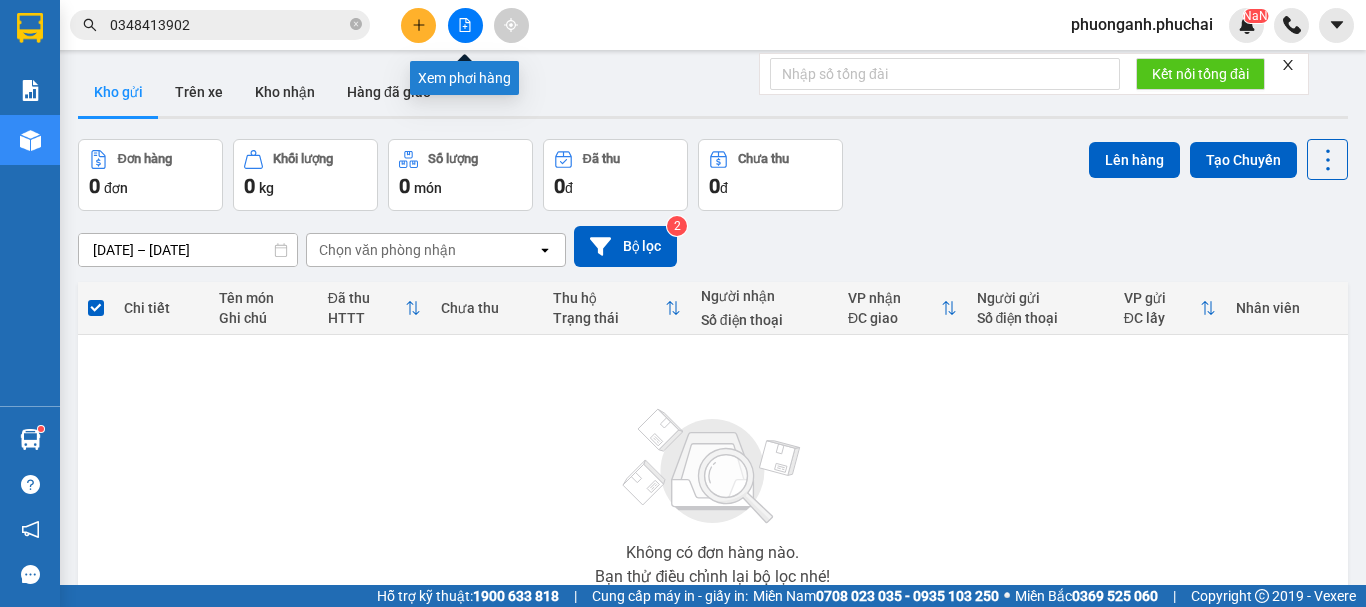 click 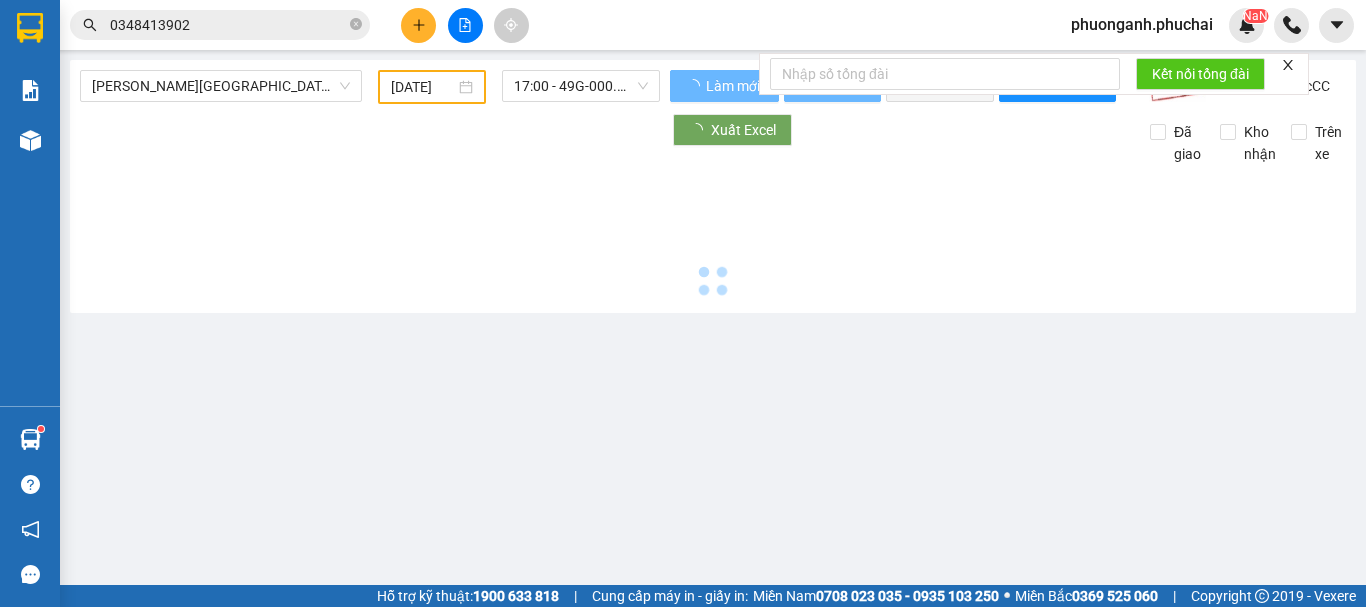type on "[DATE]" 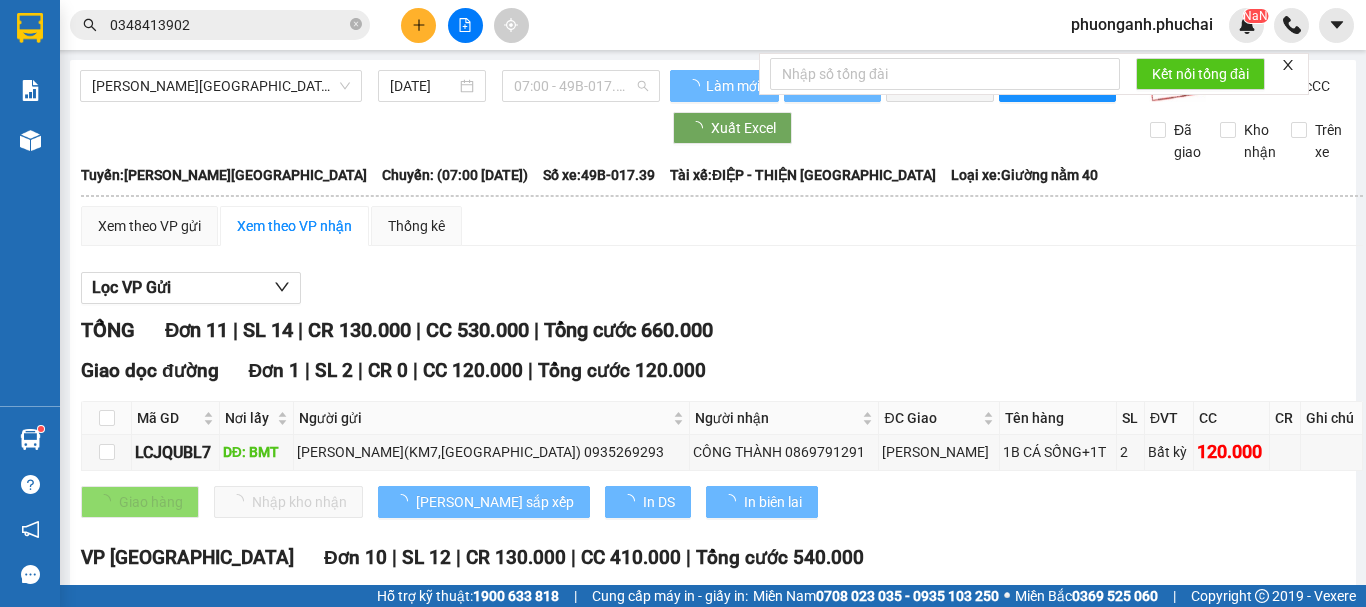 drag, startPoint x: 562, startPoint y: 84, endPoint x: 573, endPoint y: 106, distance: 24.596748 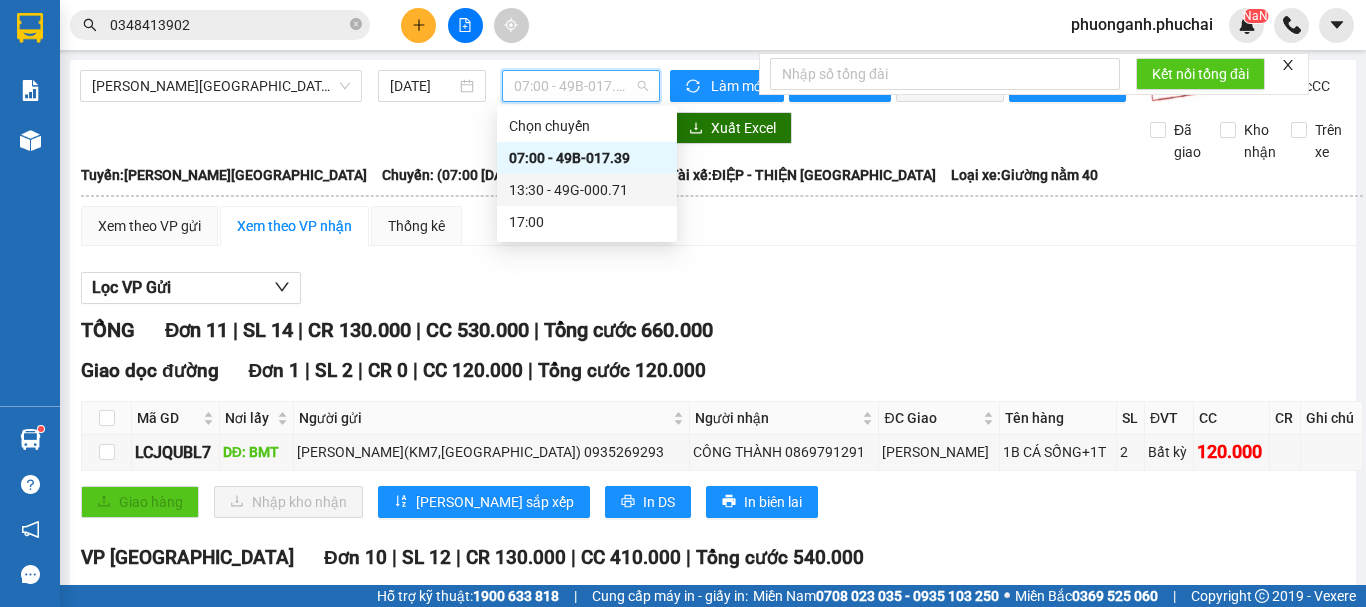click on "13:30     - 49G-000.71" at bounding box center [587, 190] 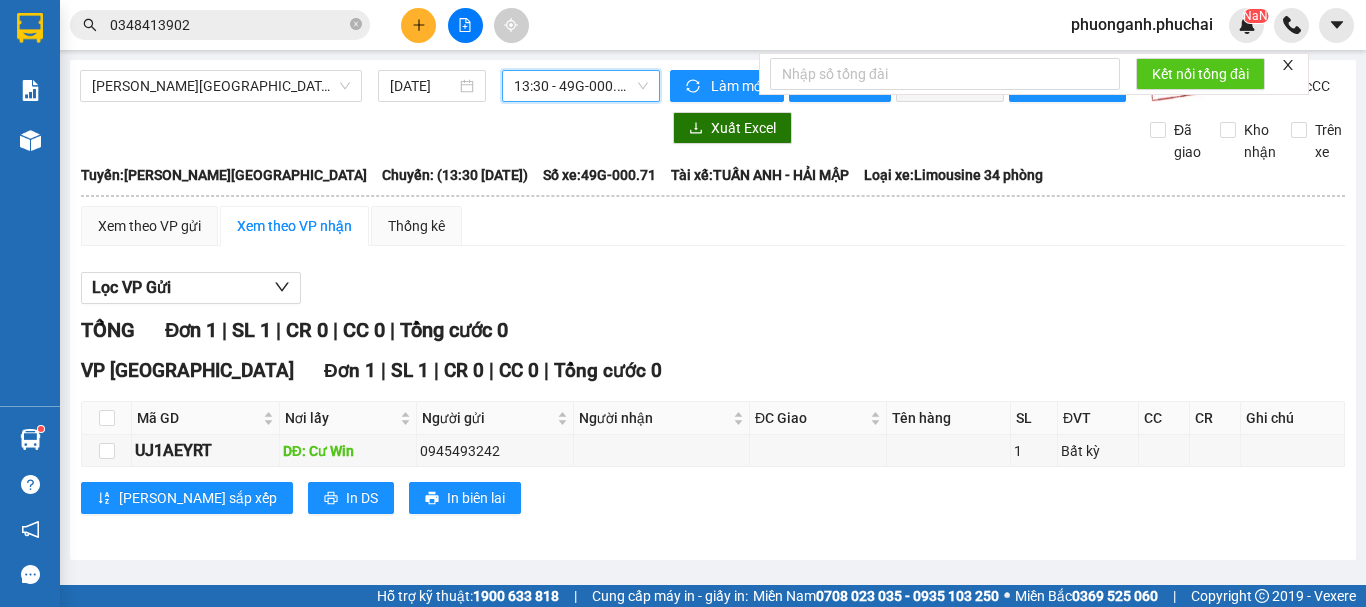 scroll, scrollTop: 2, scrollLeft: 0, axis: vertical 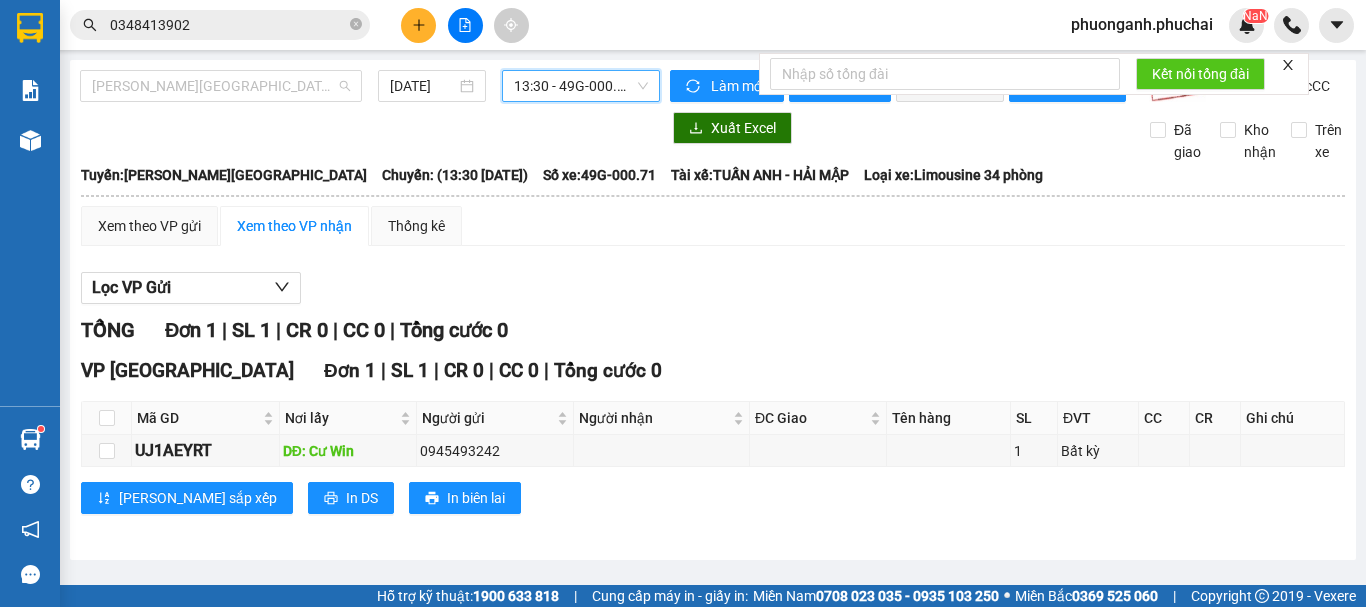 drag, startPoint x: 184, startPoint y: 93, endPoint x: 165, endPoint y: 166, distance: 75.43209 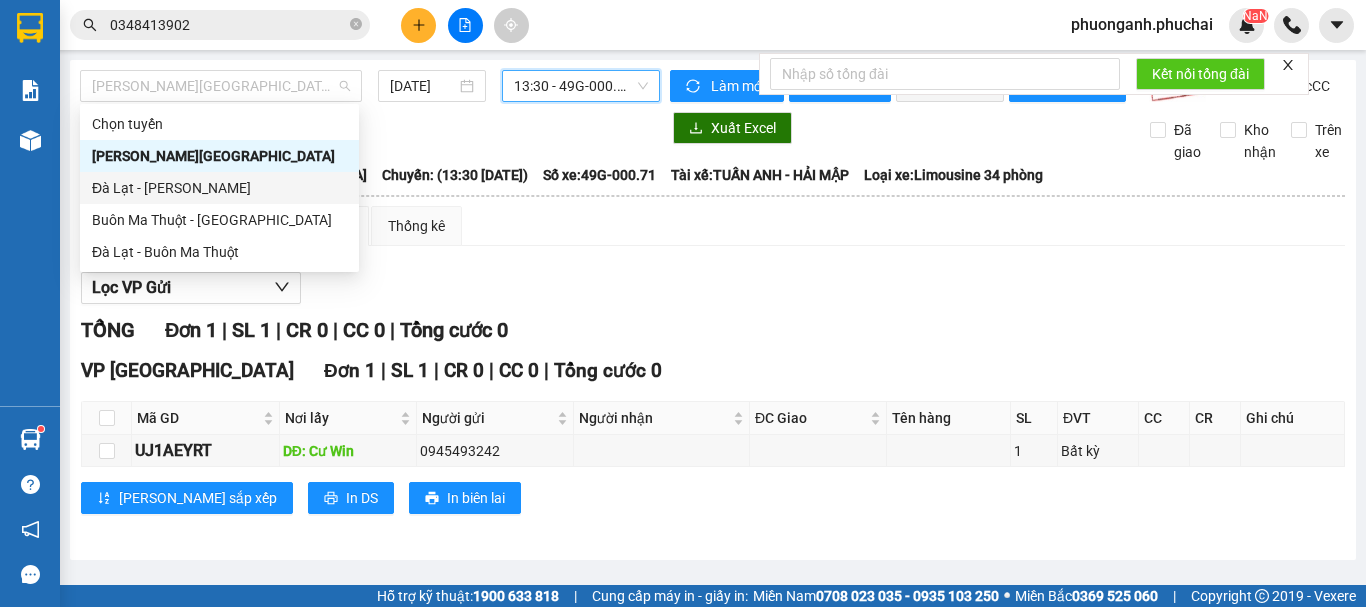drag, startPoint x: 115, startPoint y: 185, endPoint x: 242, endPoint y: 139, distance: 135.07405 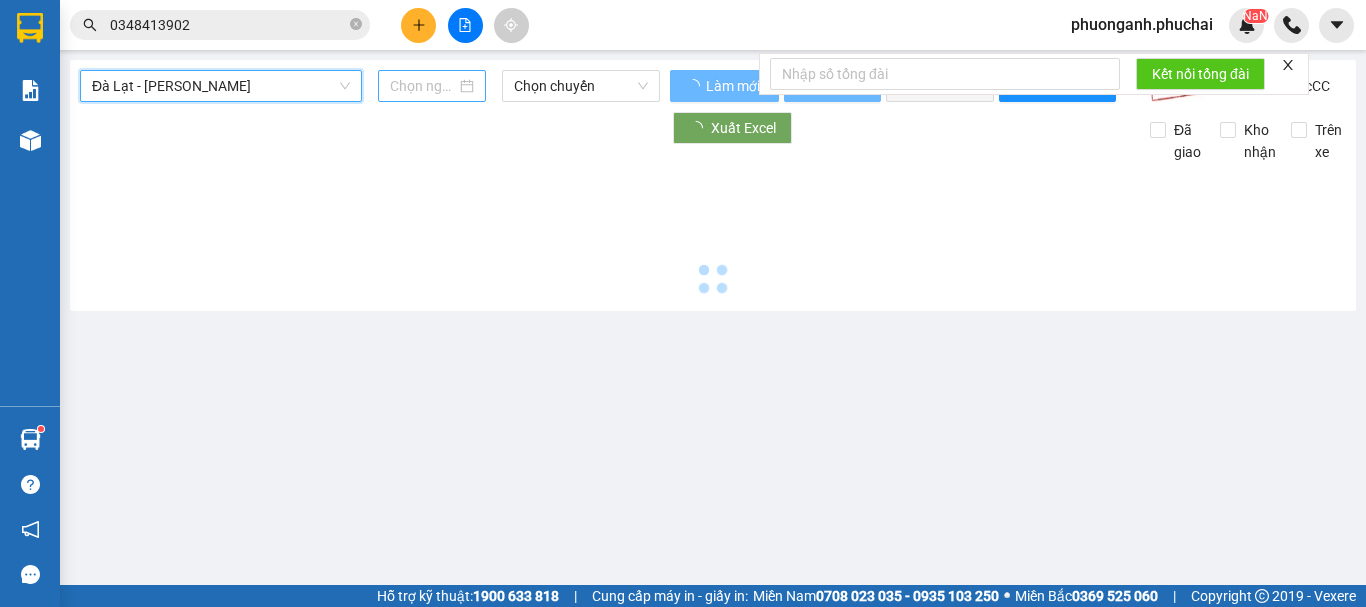 scroll, scrollTop: 0, scrollLeft: 0, axis: both 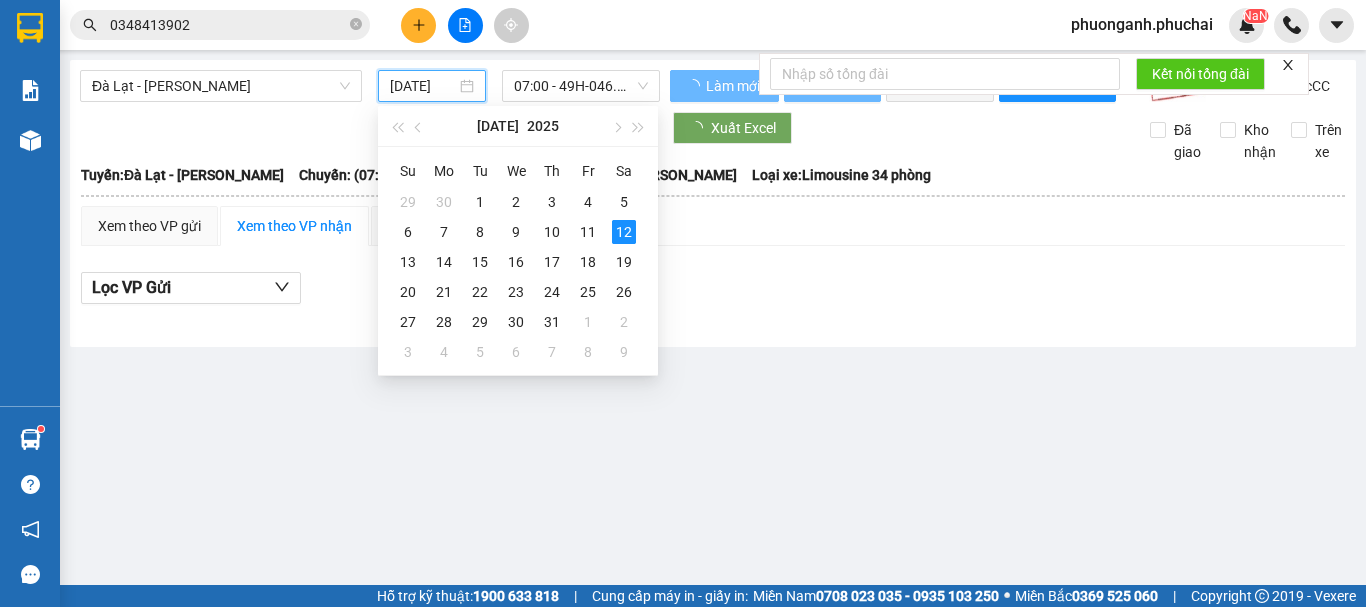 click on "[DATE]" at bounding box center (423, 86) 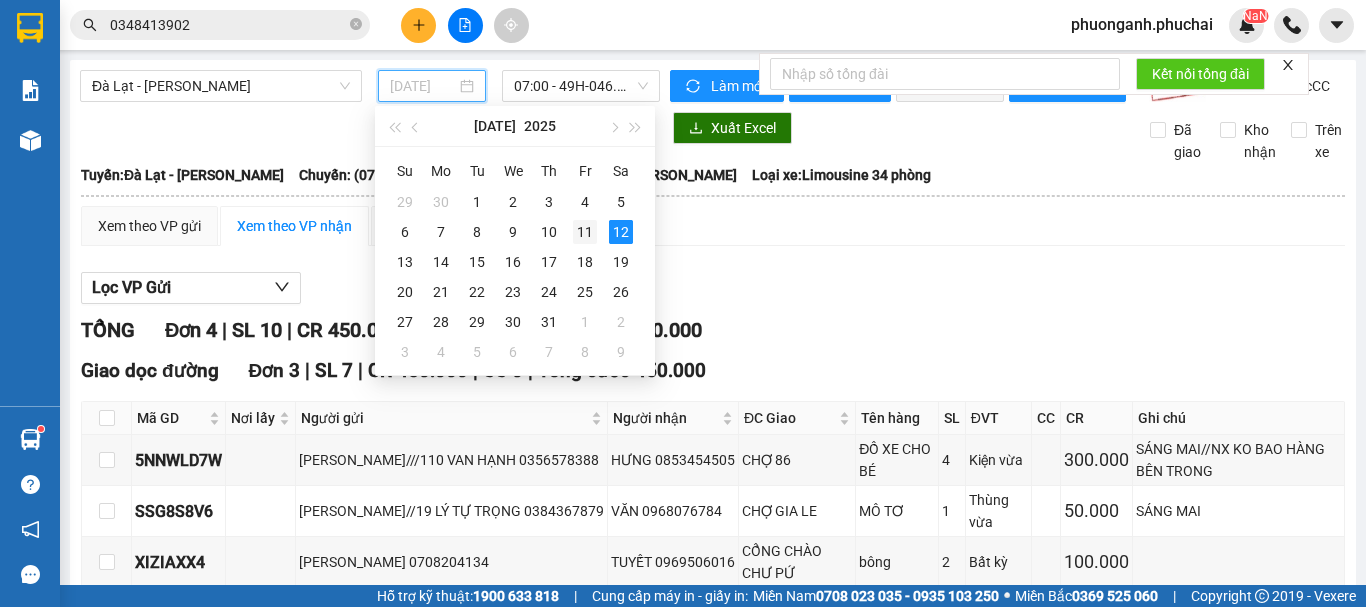 click on "11" at bounding box center (585, 232) 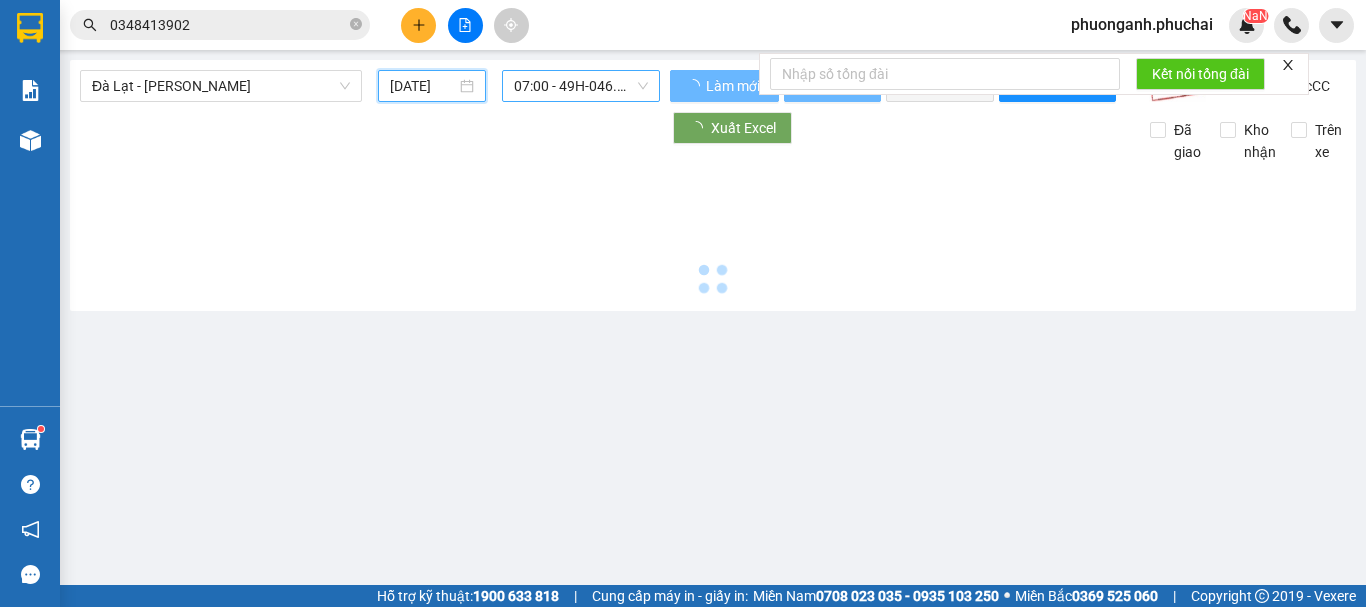 type on "[DATE]" 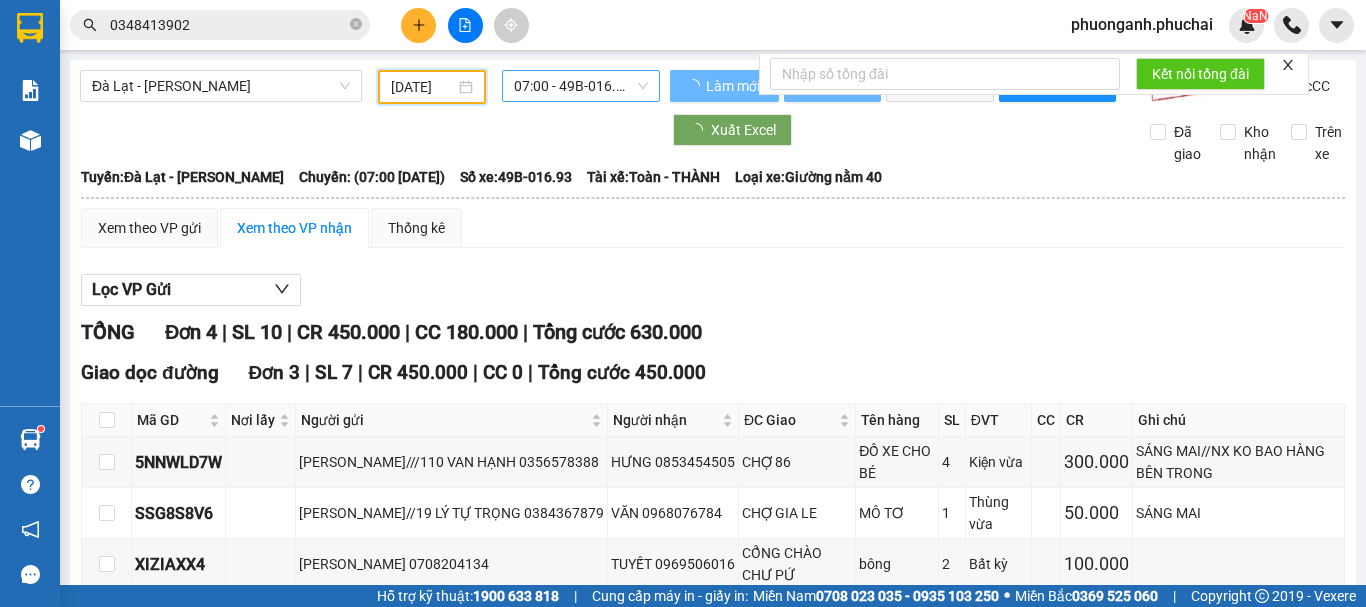 click on "07:00     - 49B-016.93" at bounding box center [581, 86] 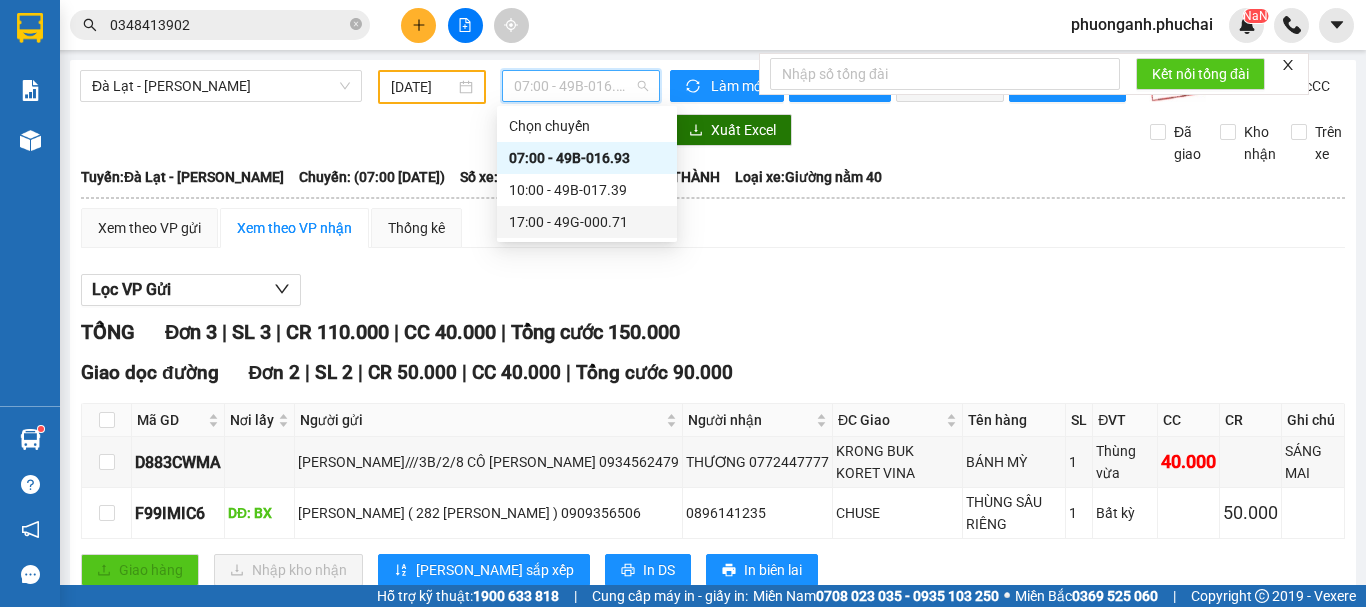 click on "17:00     - 49G-000.71" at bounding box center [587, 222] 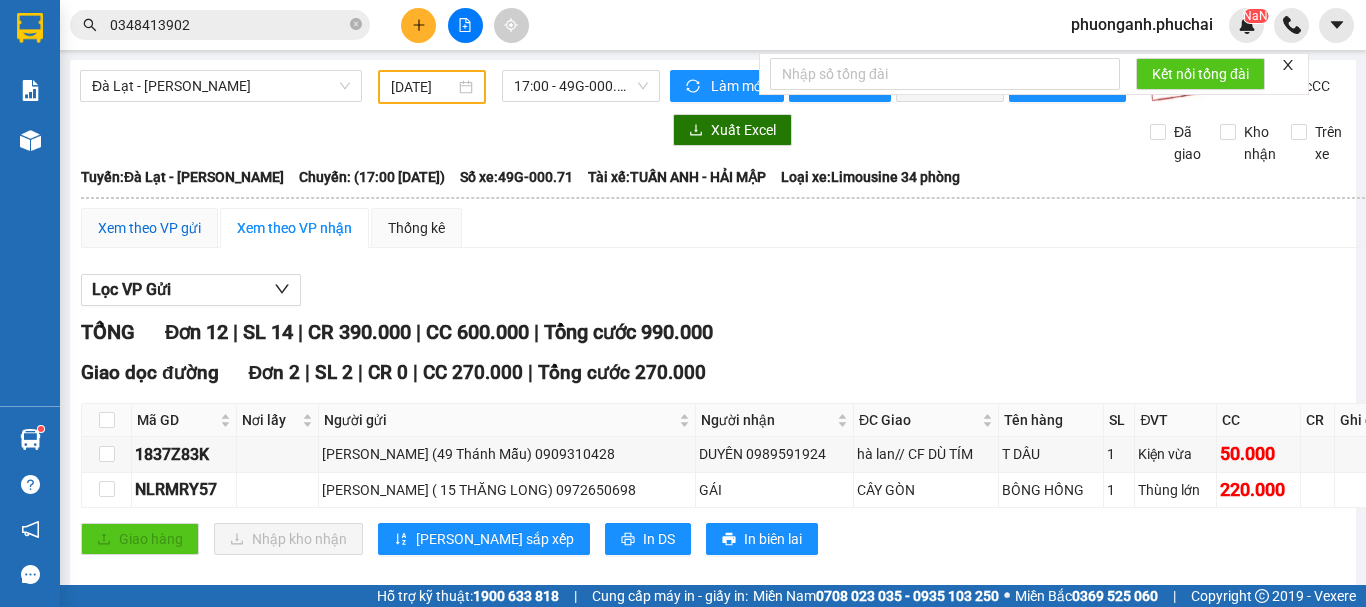click on "Xem theo VP gửi" at bounding box center (149, 228) 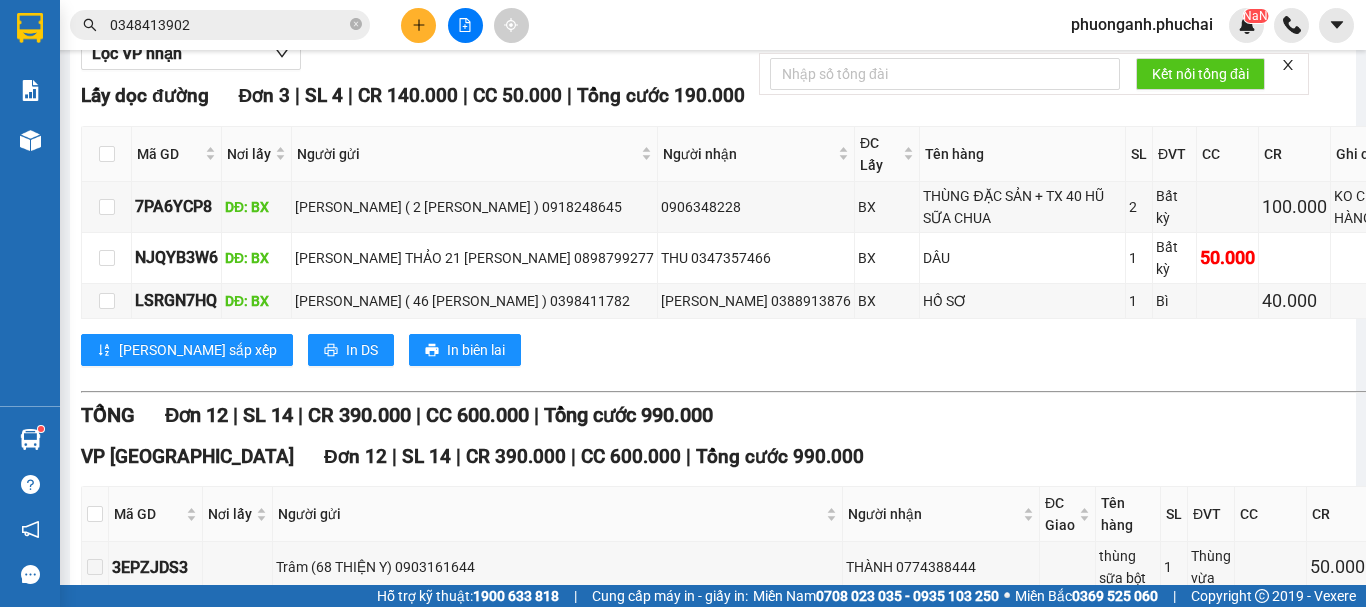 scroll, scrollTop: 0, scrollLeft: 0, axis: both 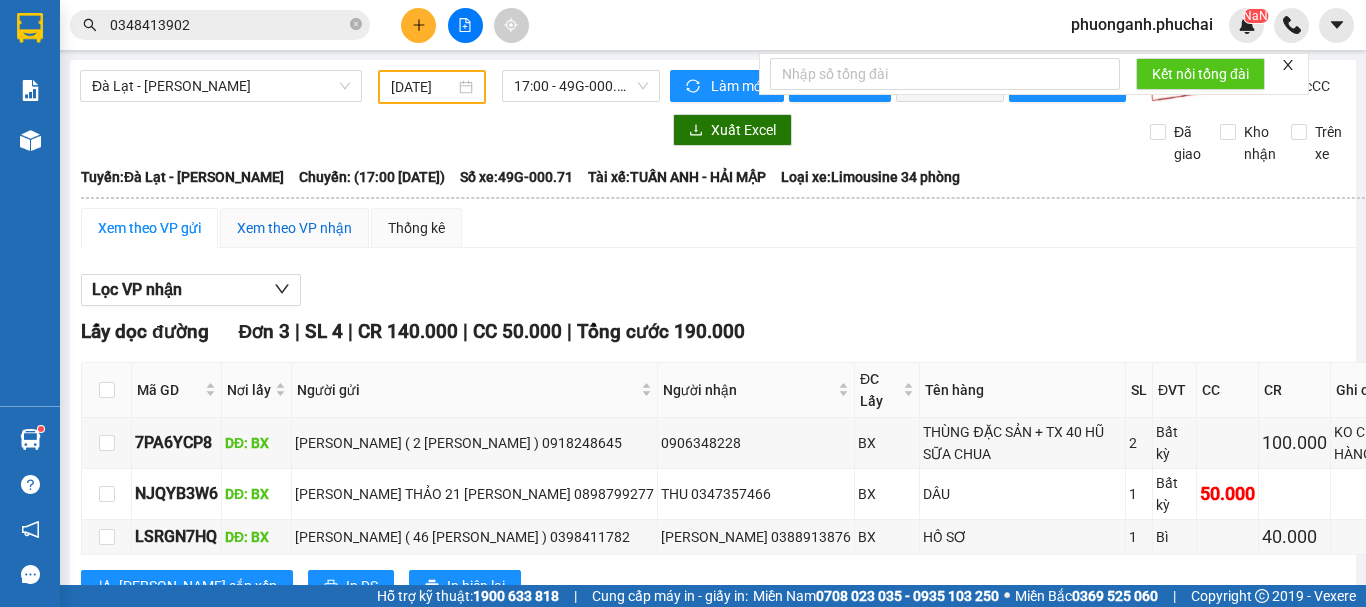 click on "Xem theo VP nhận" at bounding box center [294, 228] 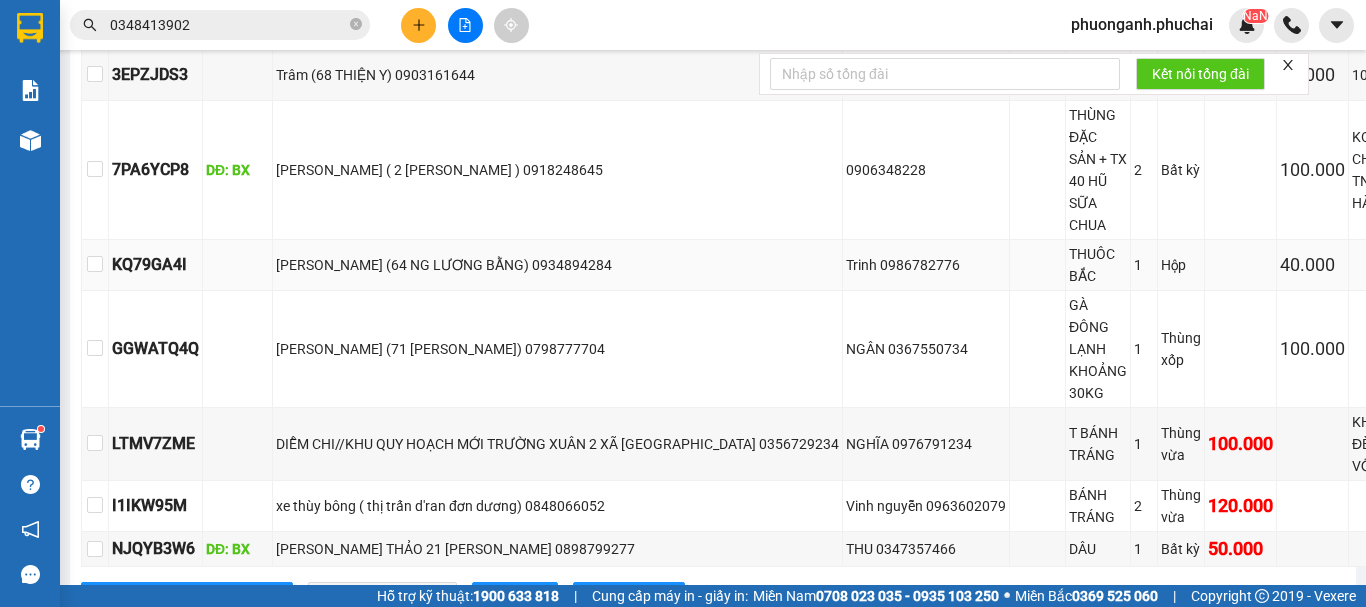 scroll, scrollTop: 800, scrollLeft: 0, axis: vertical 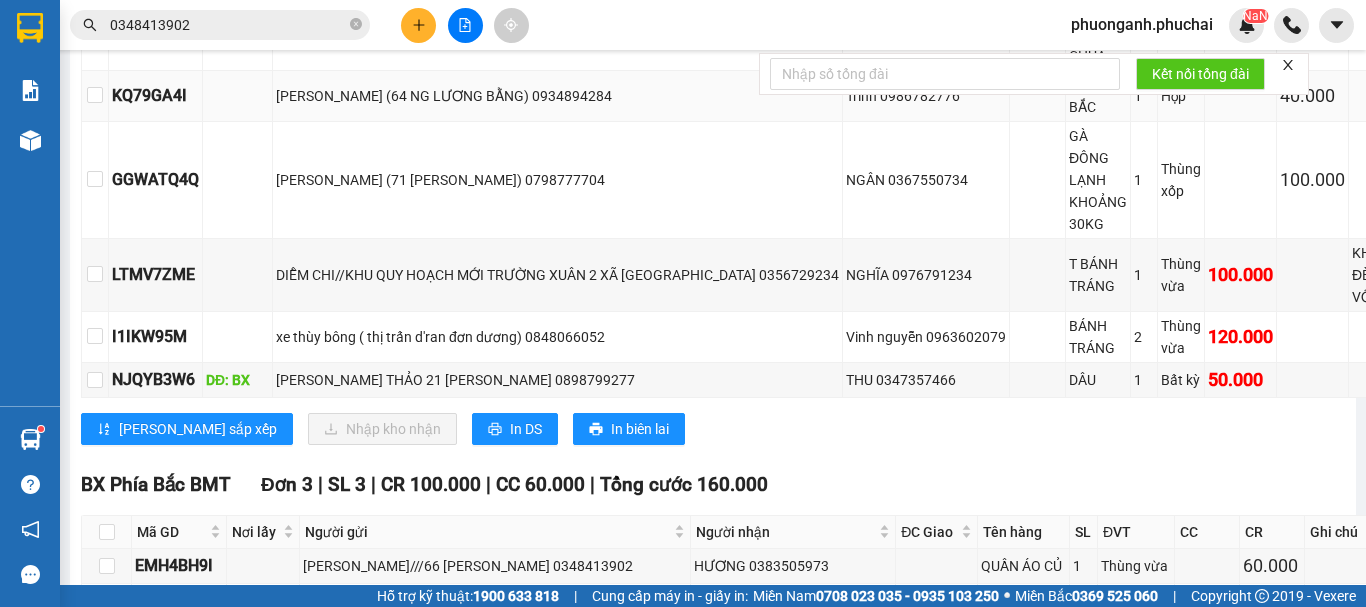 click on "[PERSON_NAME] (64 NG LƯƠNG BẰNG) 0934894284" at bounding box center [558, 96] 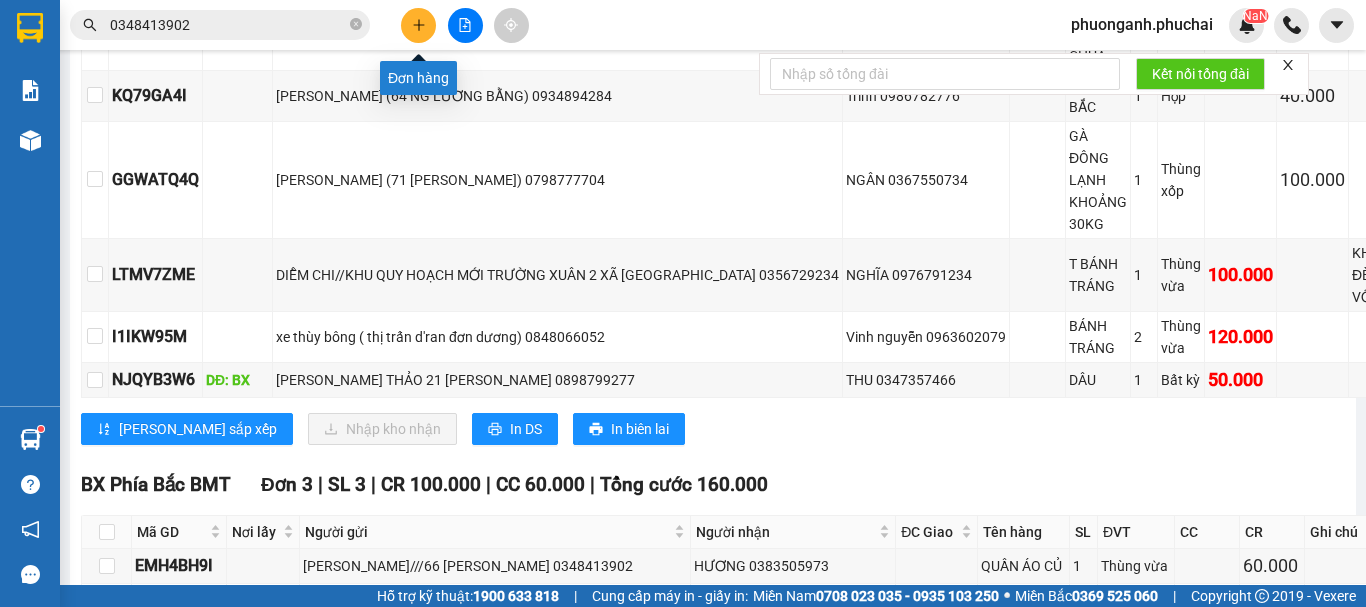 click 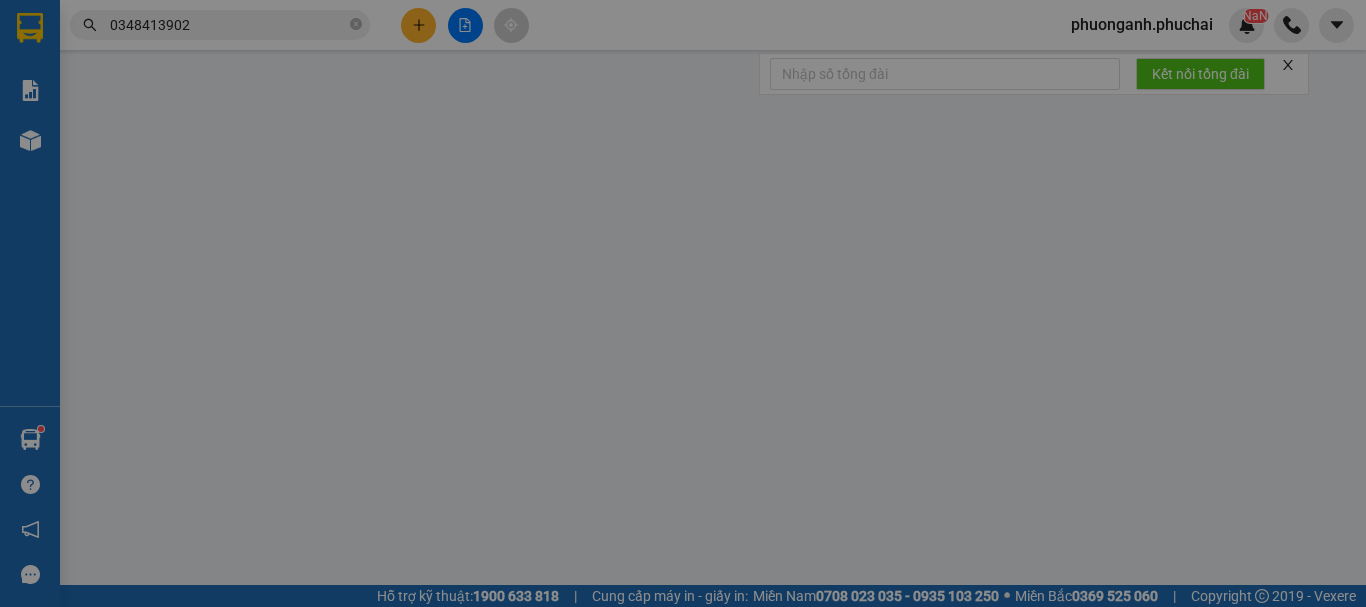 scroll, scrollTop: 0, scrollLeft: 0, axis: both 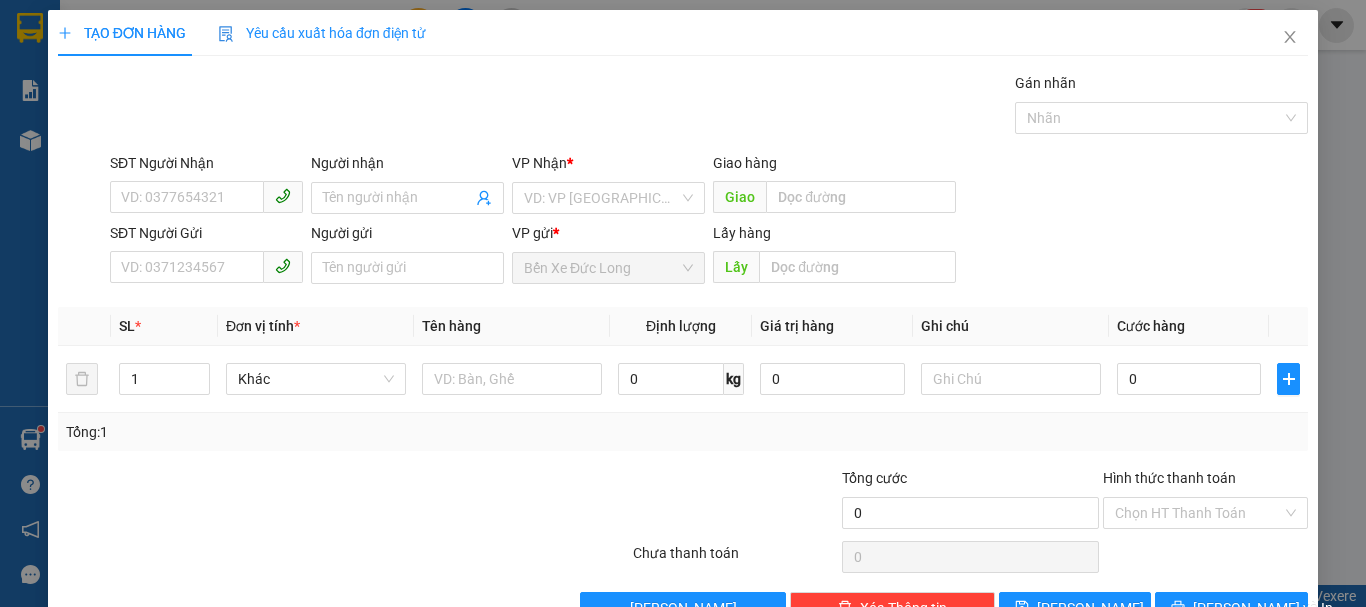 click at bounding box center (601, 198) 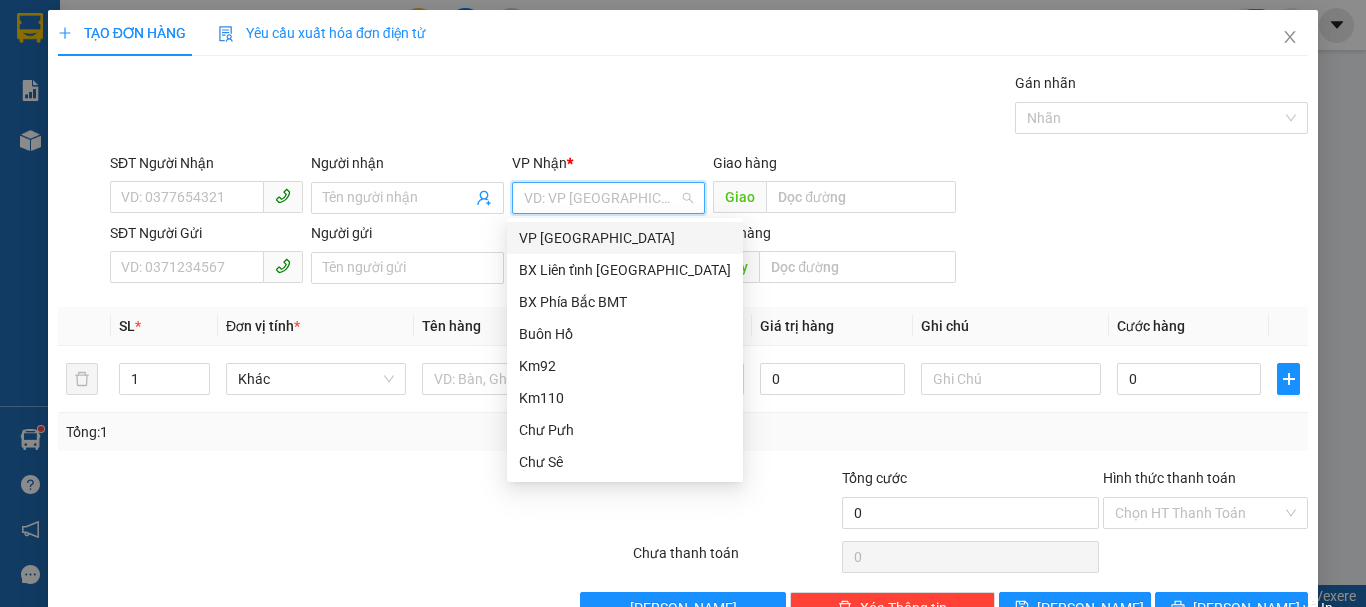 click at bounding box center (601, 198) 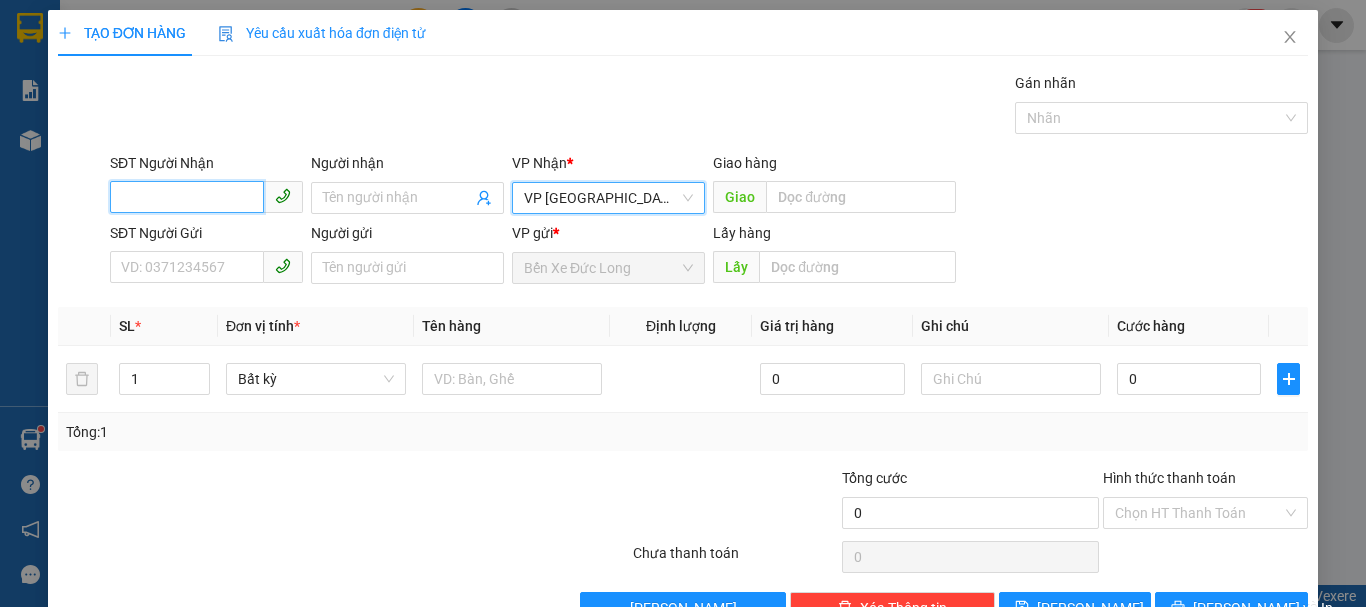 click on "SĐT Người Nhận" at bounding box center (187, 197) 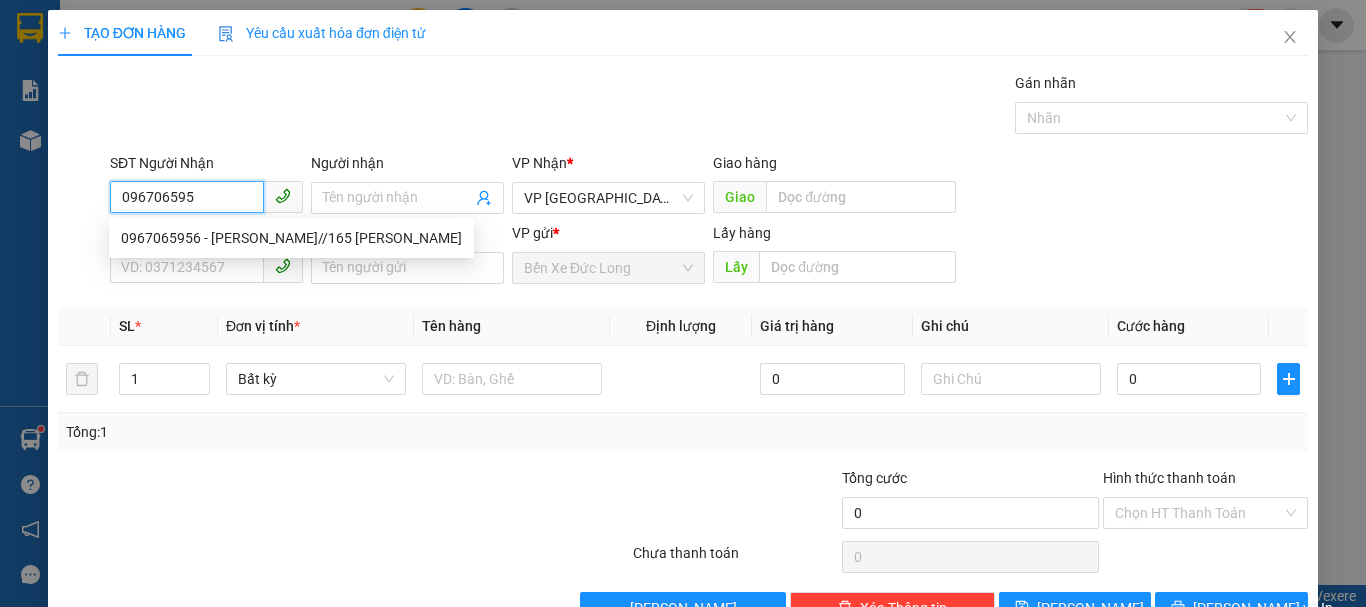 type on "0967065956" 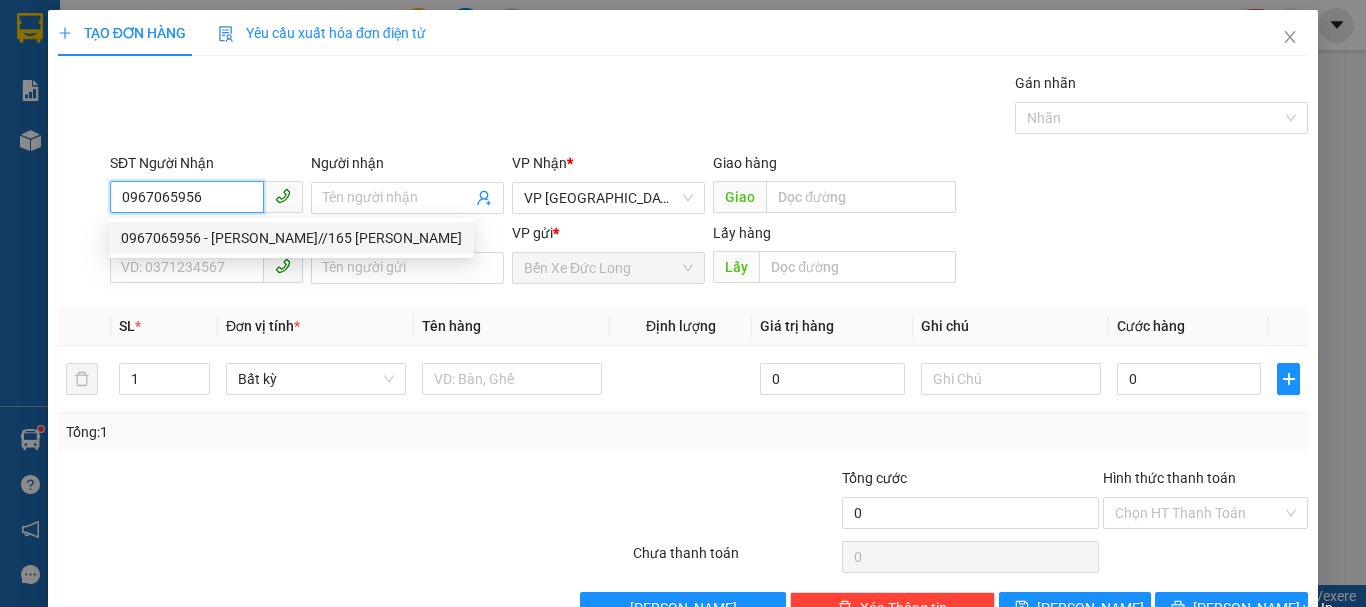 click on "0967065956 - [PERSON_NAME]//165 [PERSON_NAME]" at bounding box center [291, 238] 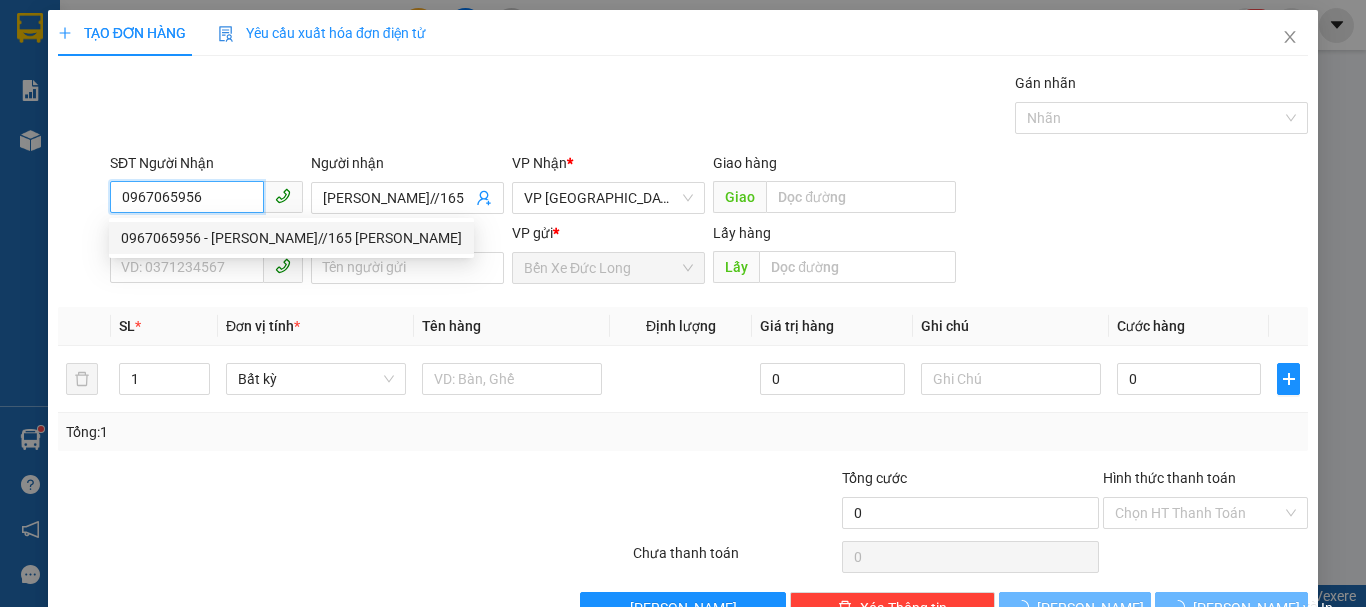 type on "70.000" 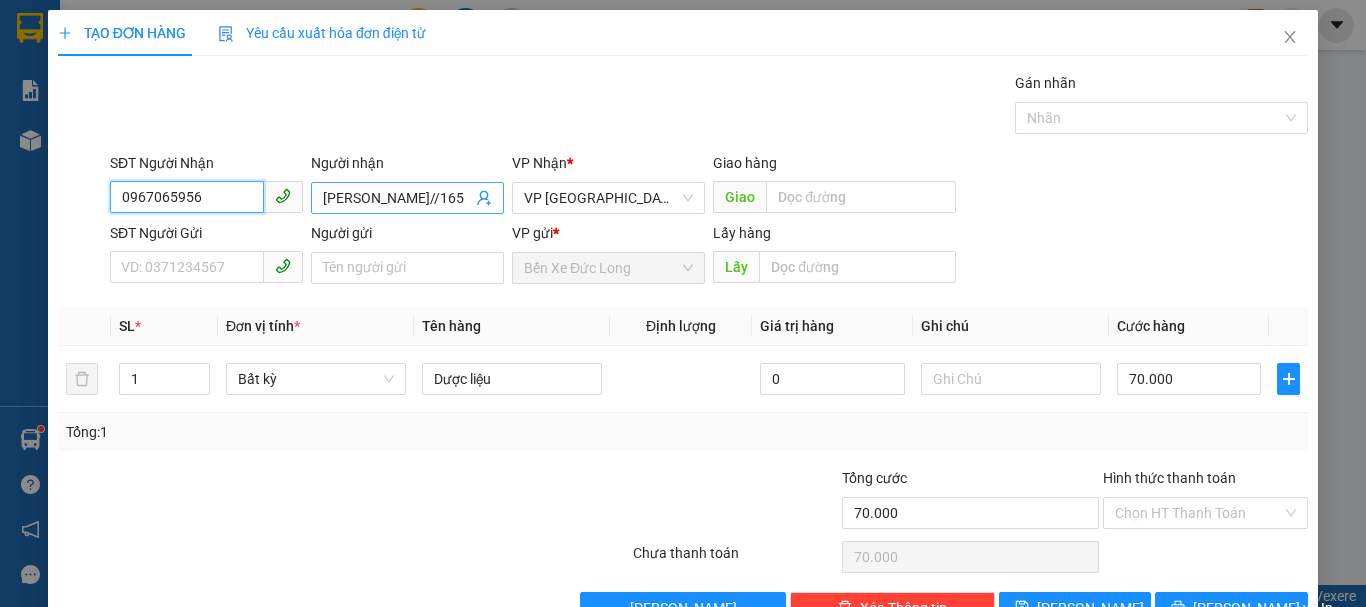 type on "0967065956" 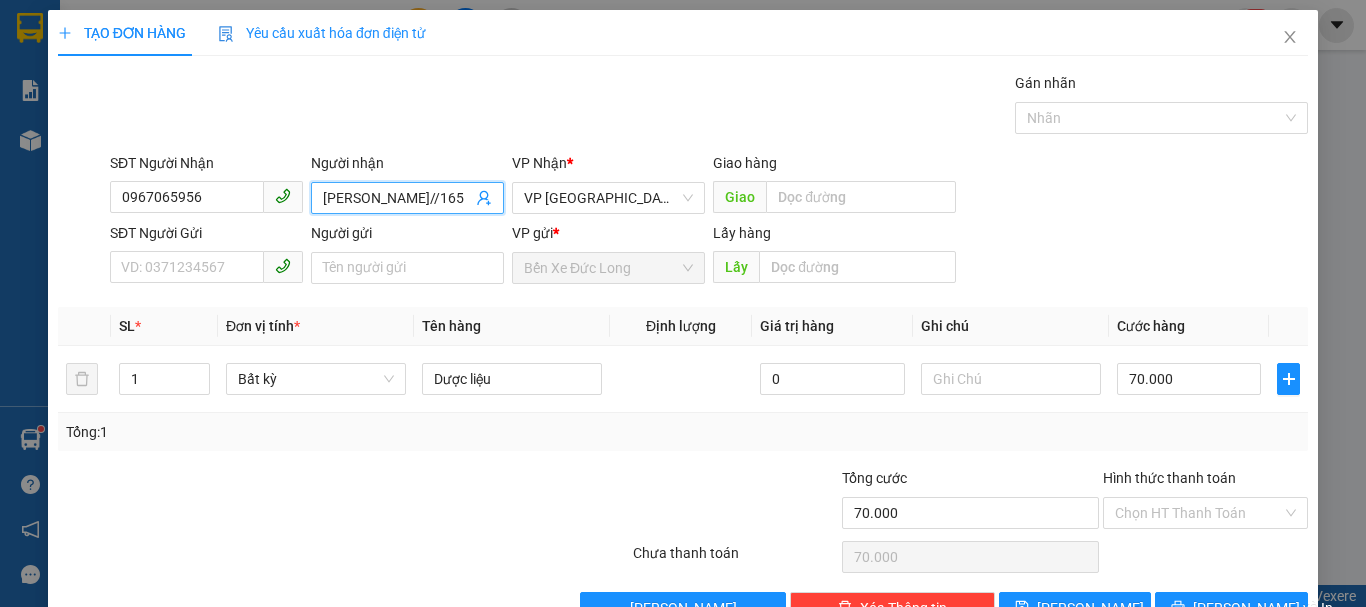 scroll, scrollTop: 0, scrollLeft: 112, axis: horizontal 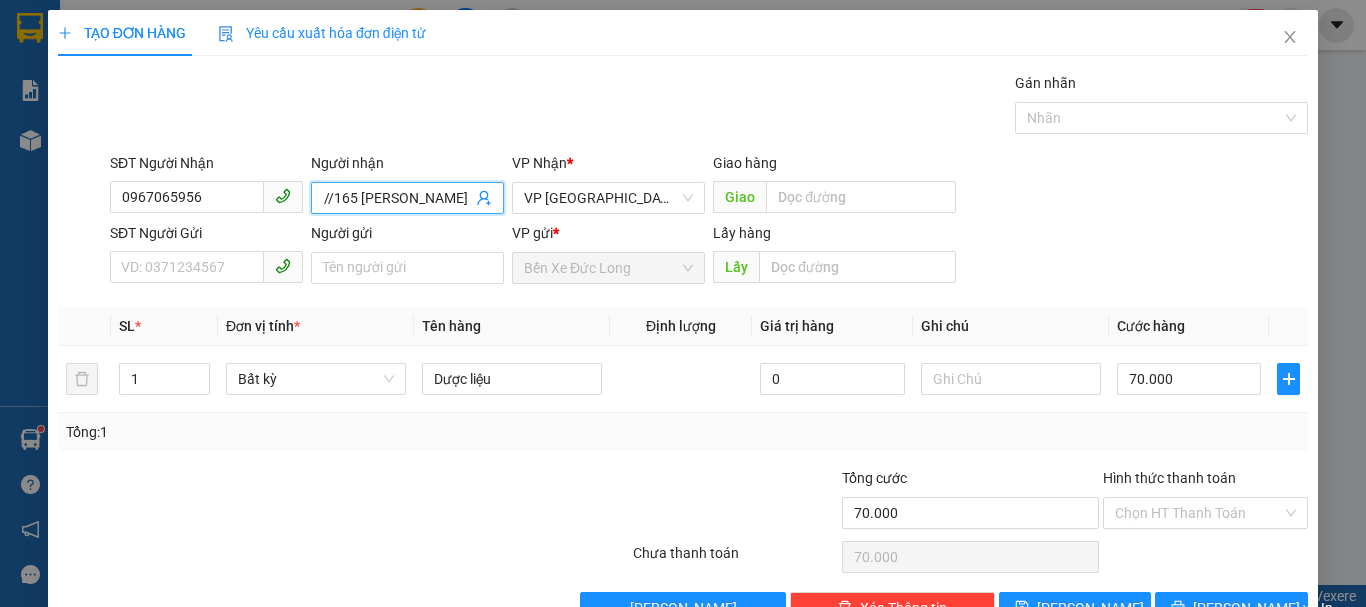 drag, startPoint x: 332, startPoint y: 193, endPoint x: 706, endPoint y: 254, distance: 378.94196 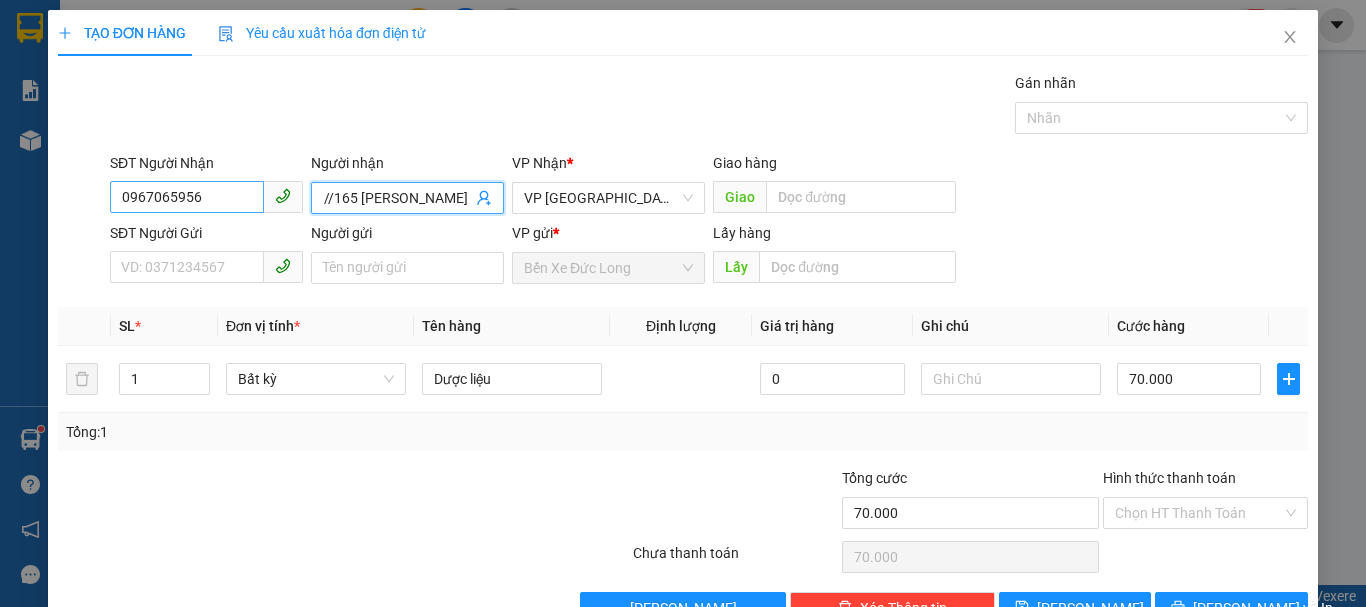 scroll, scrollTop: 0, scrollLeft: 0, axis: both 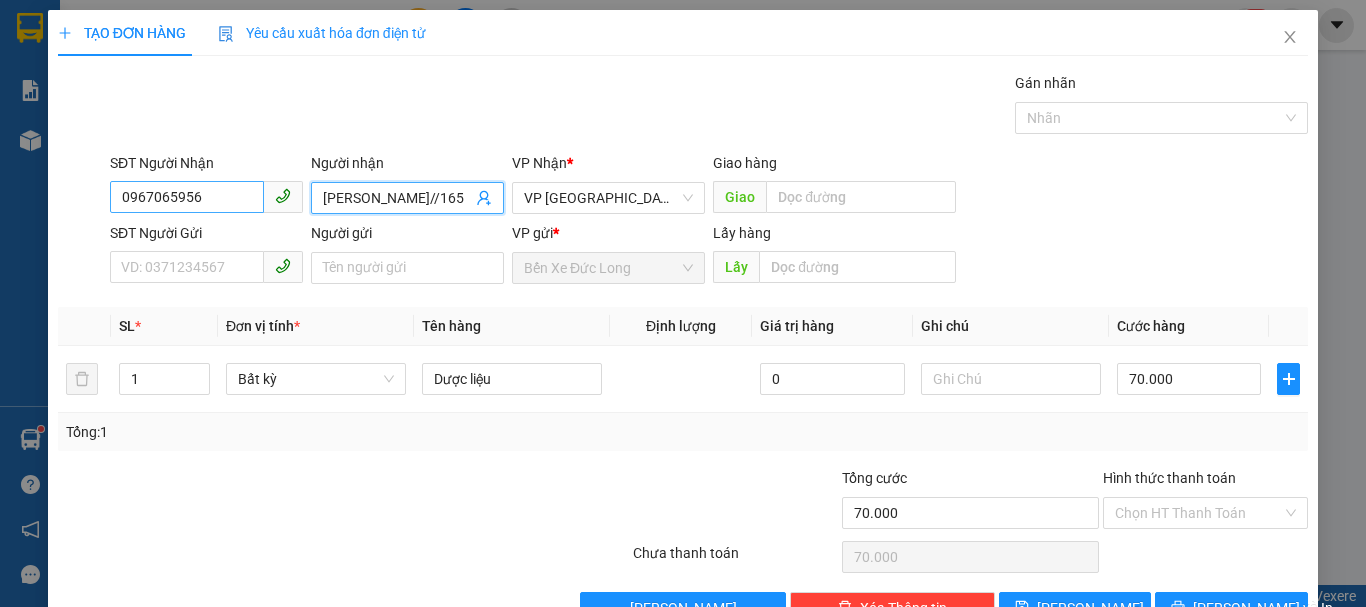 drag, startPoint x: 462, startPoint y: 193, endPoint x: 245, endPoint y: 207, distance: 217.45114 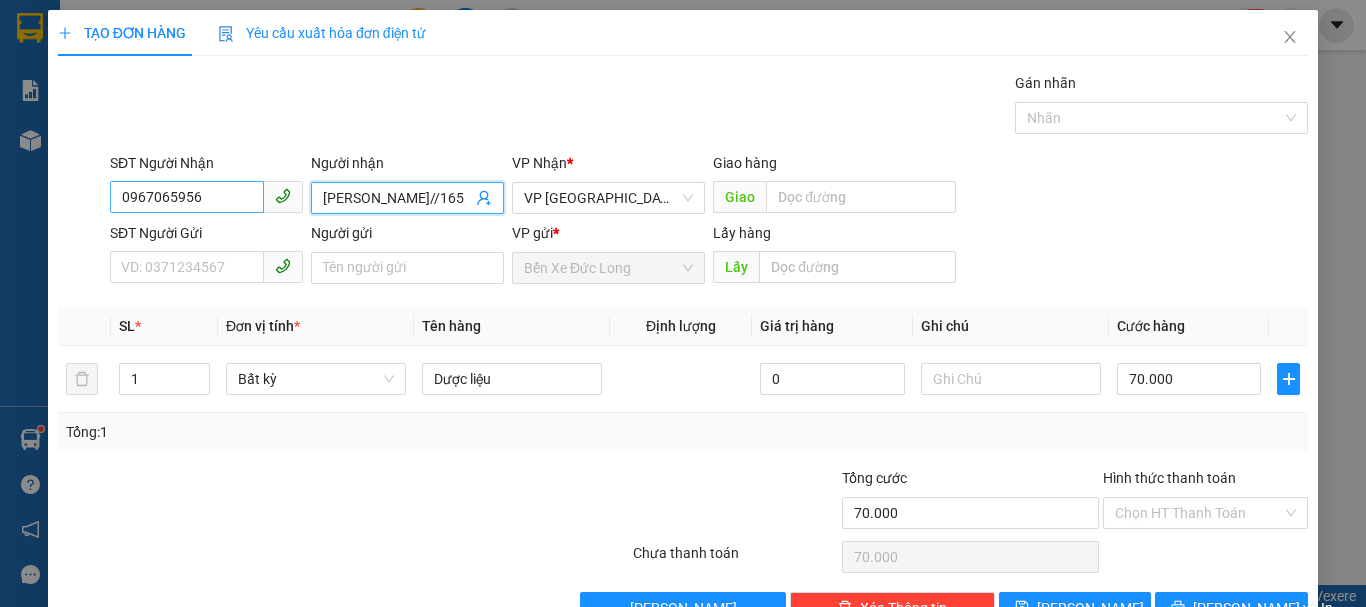 type on "a" 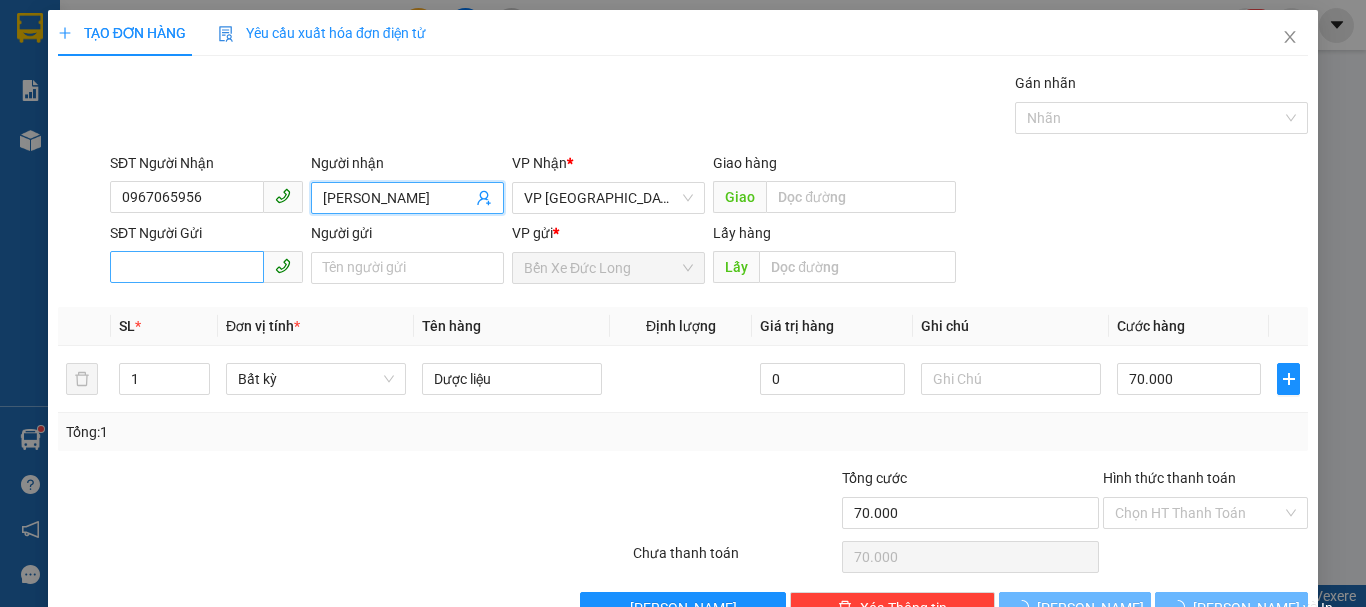 type on "[PERSON_NAME]" 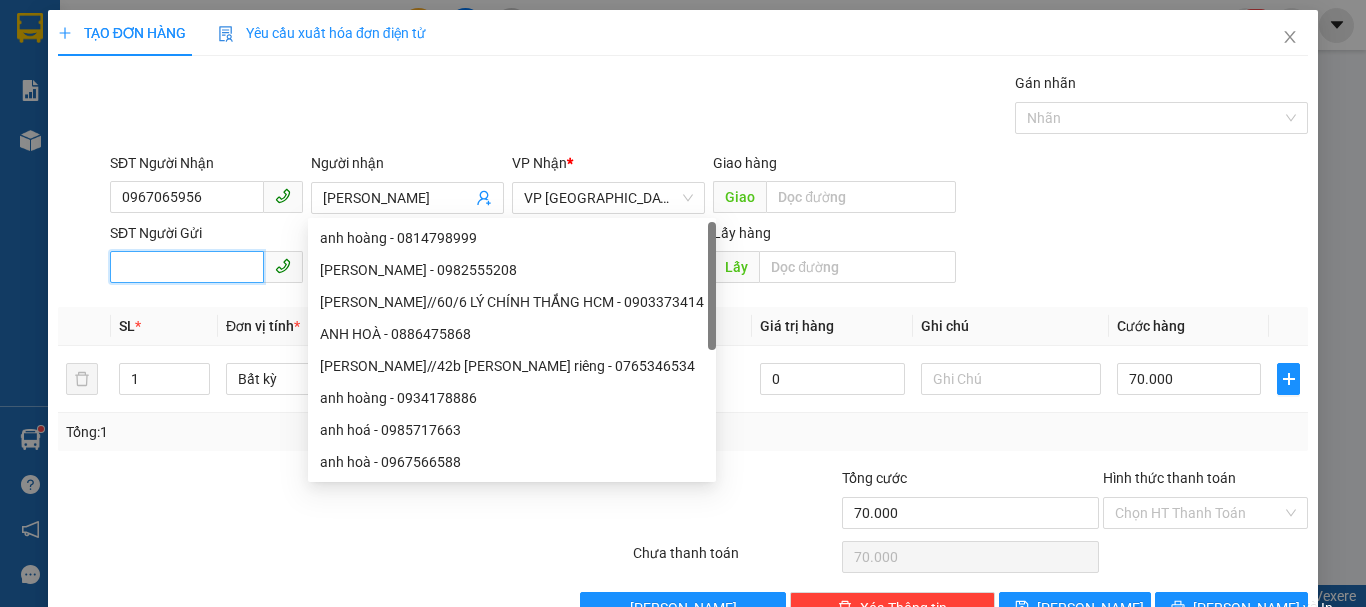 click on "SĐT Người Gửi" at bounding box center (187, 267) 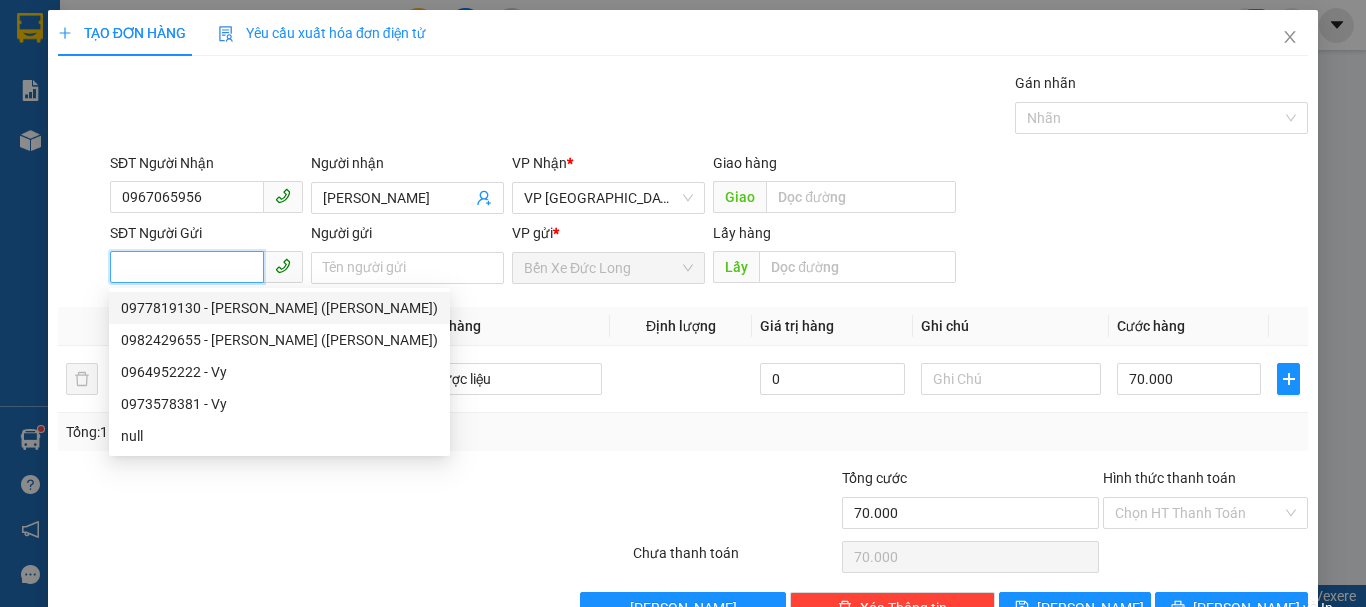 click on "0977819130 - [PERSON_NAME] ([PERSON_NAME])" at bounding box center (279, 308) 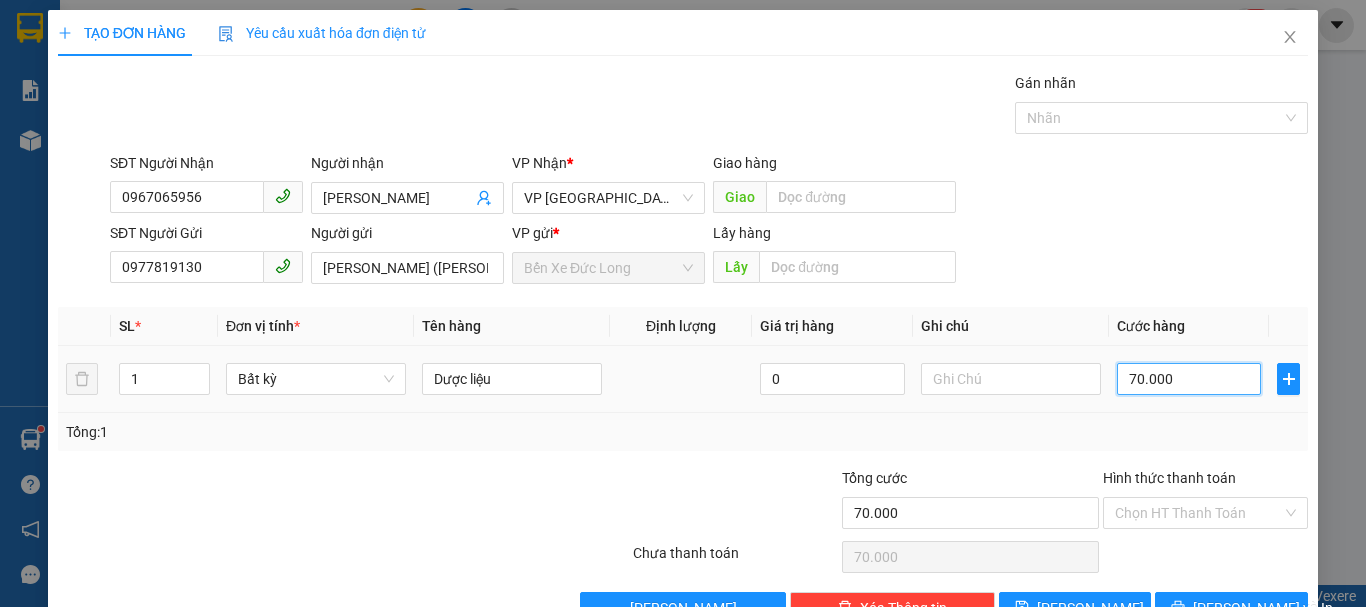 click on "70.000" at bounding box center [1189, 379] 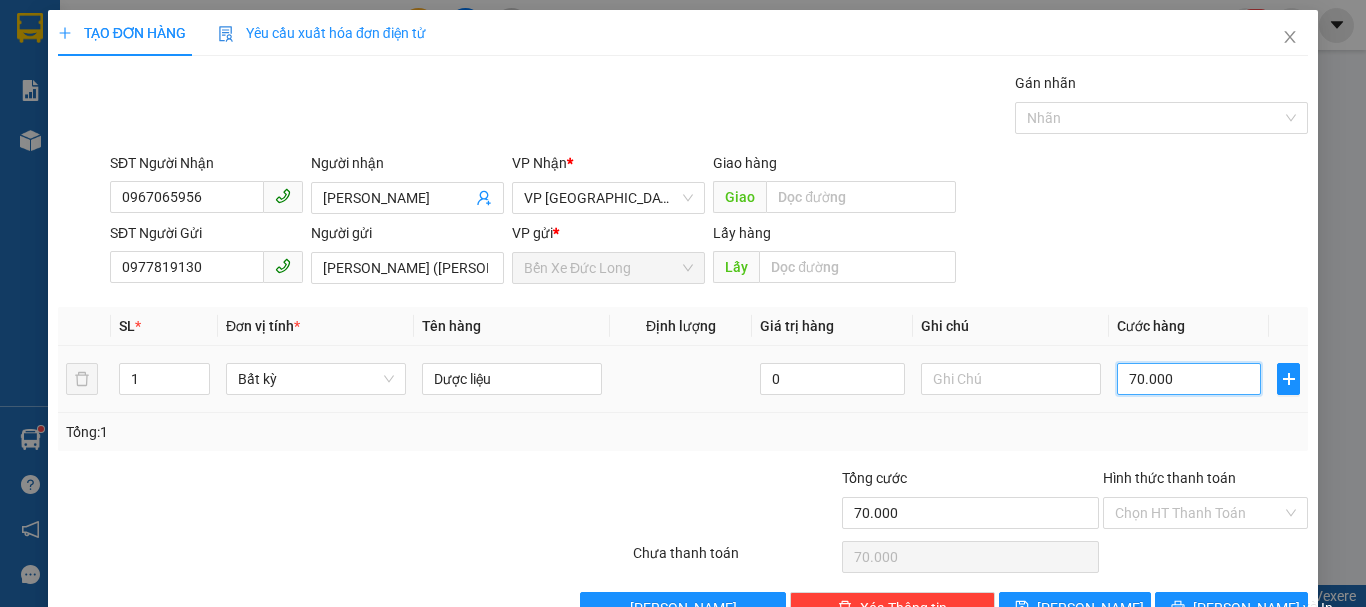 type on "1" 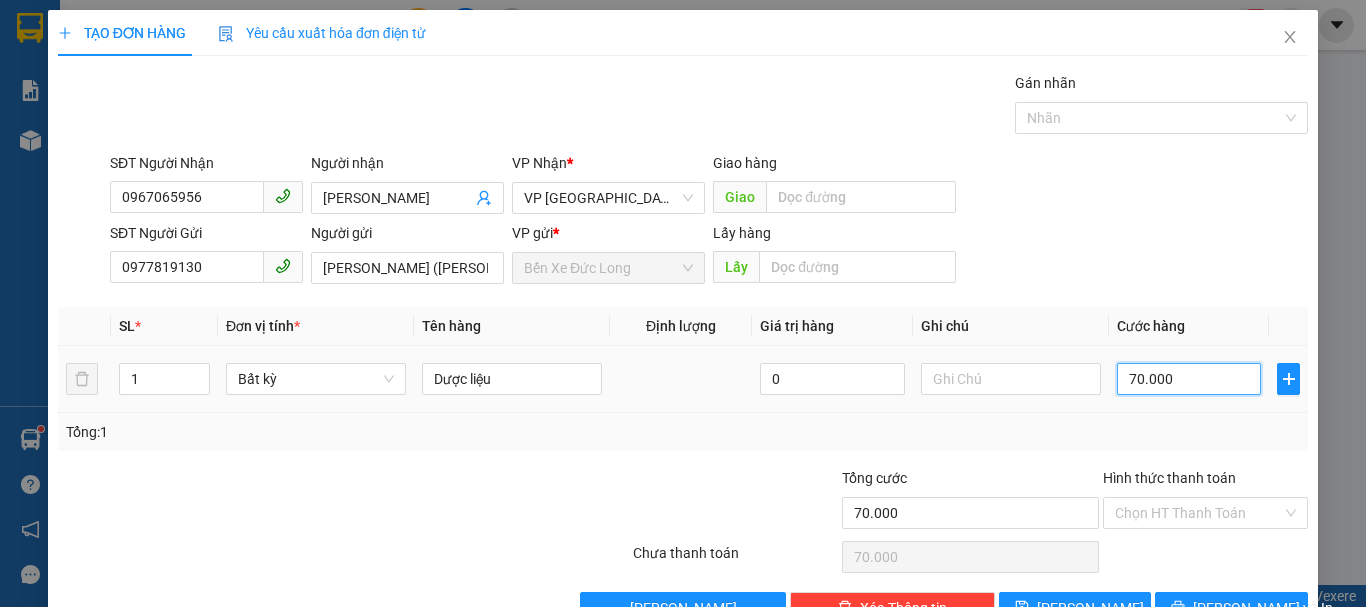 type on "1" 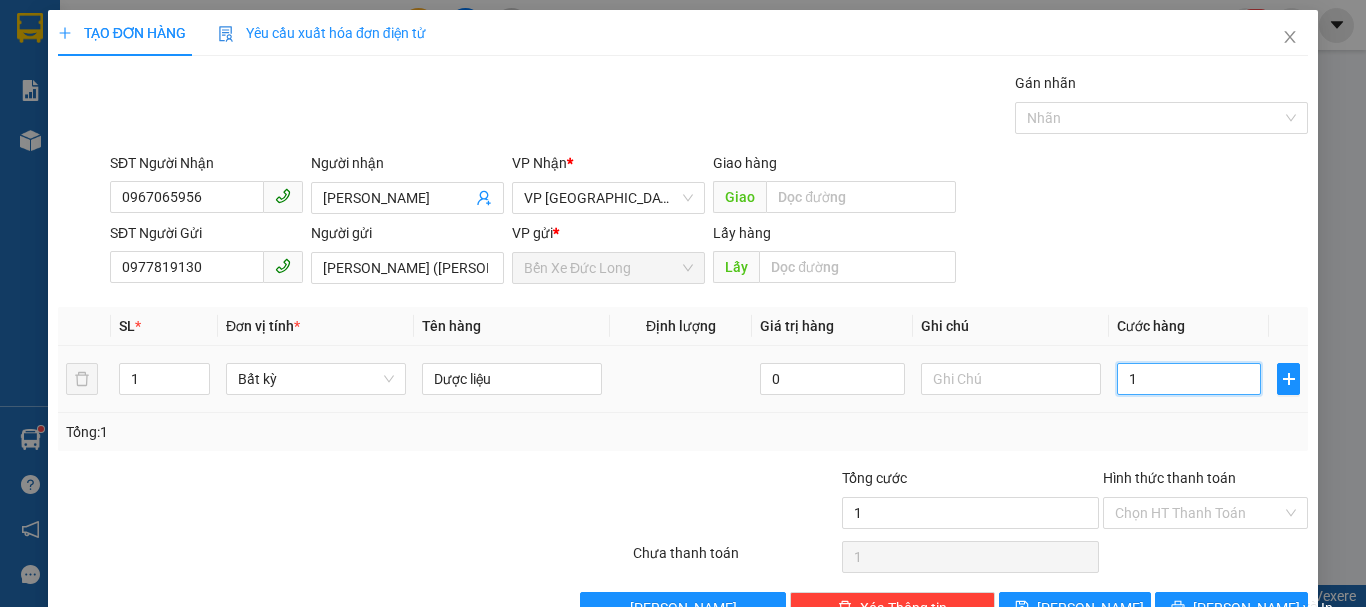 type on "13" 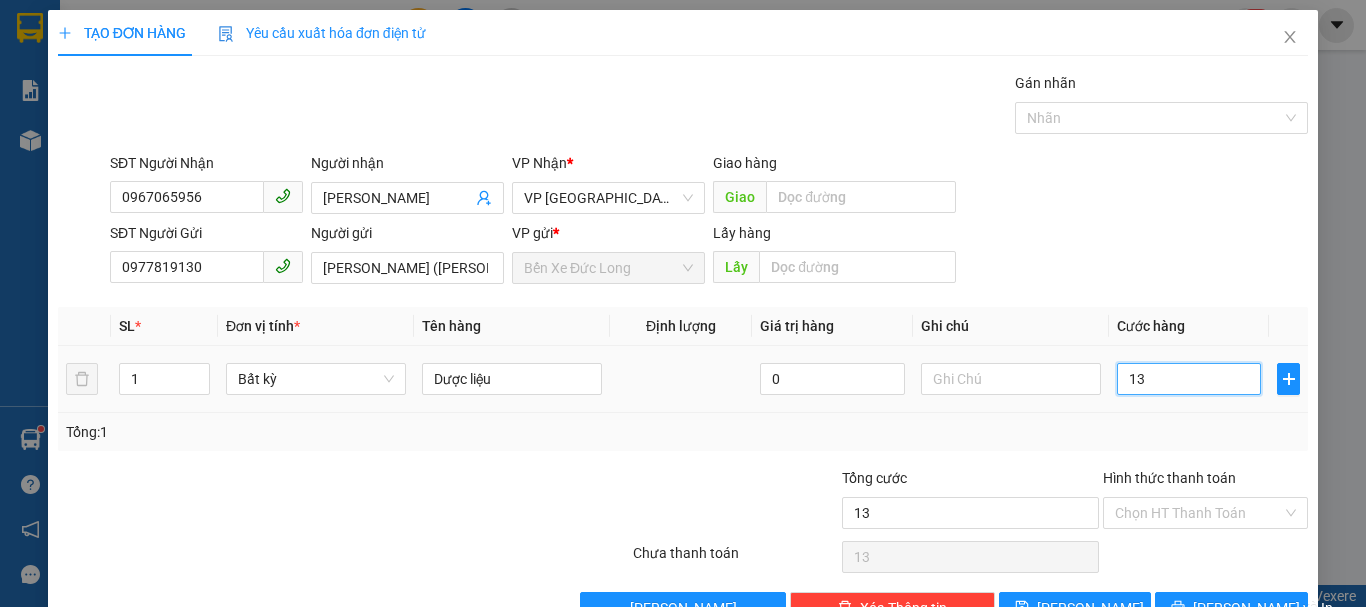 type on "130" 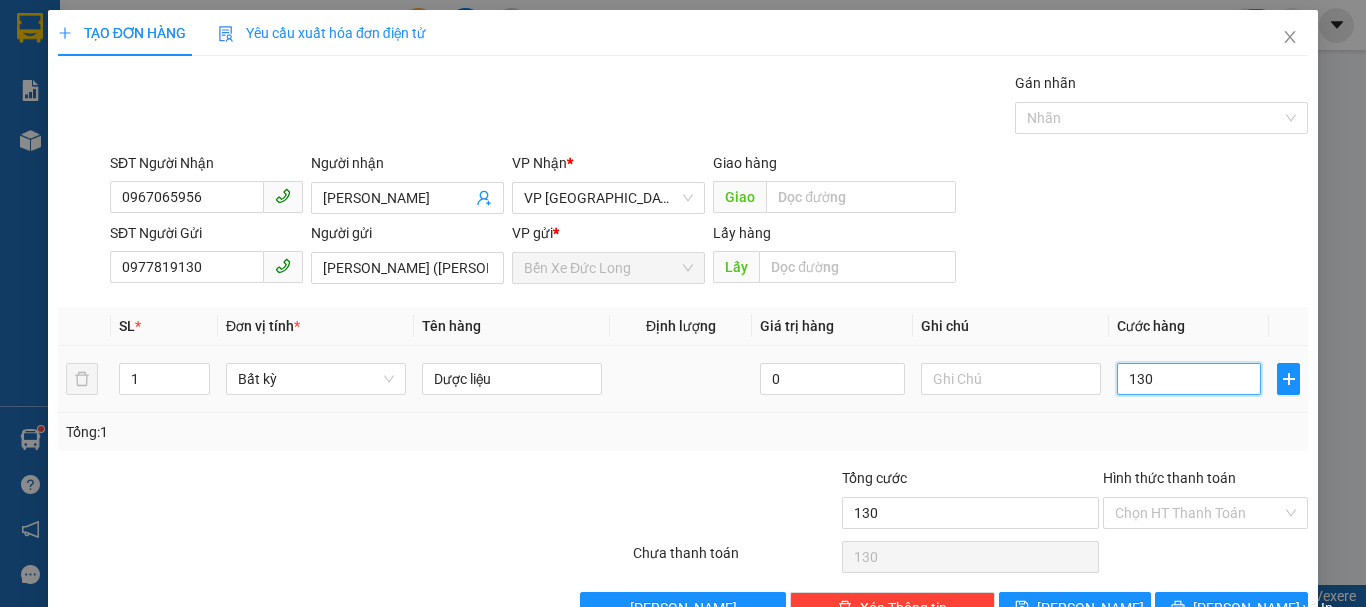 type on "1.300" 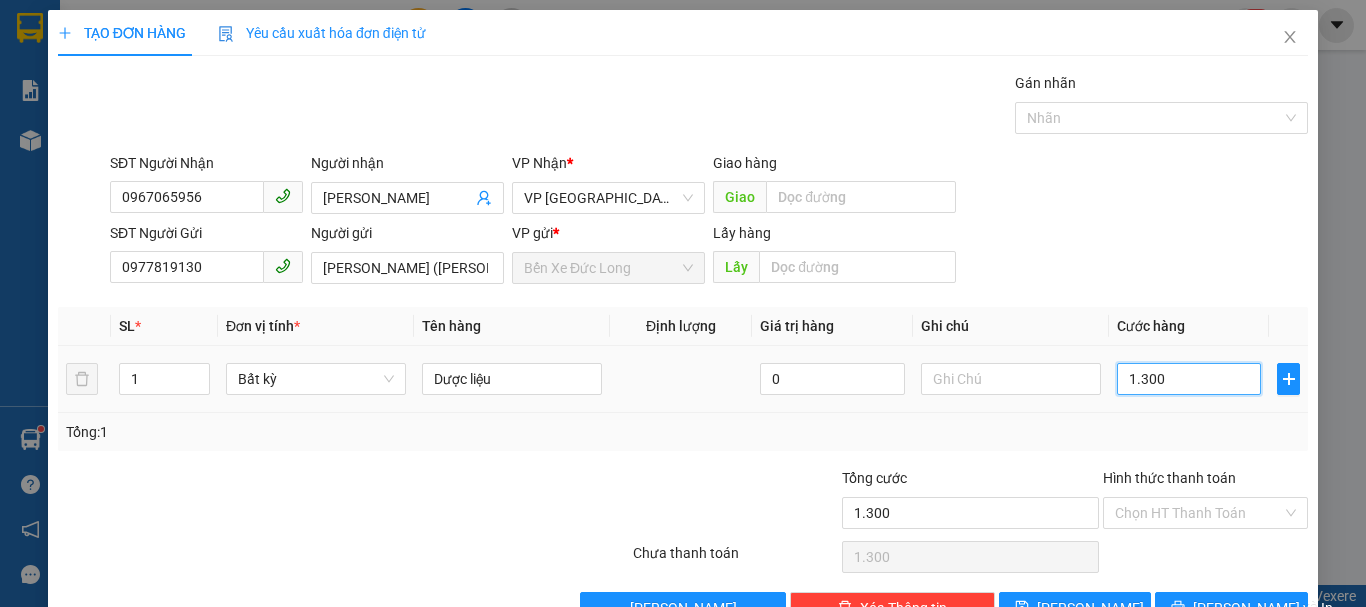 type on "13.000" 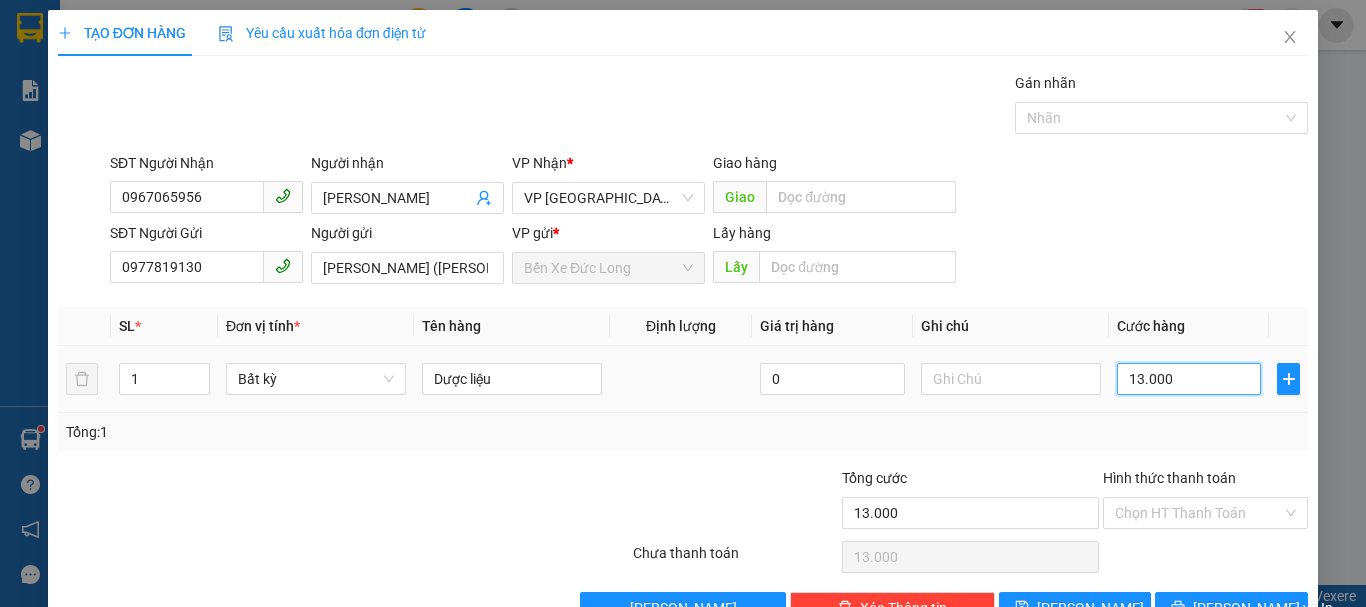 type on "130.000" 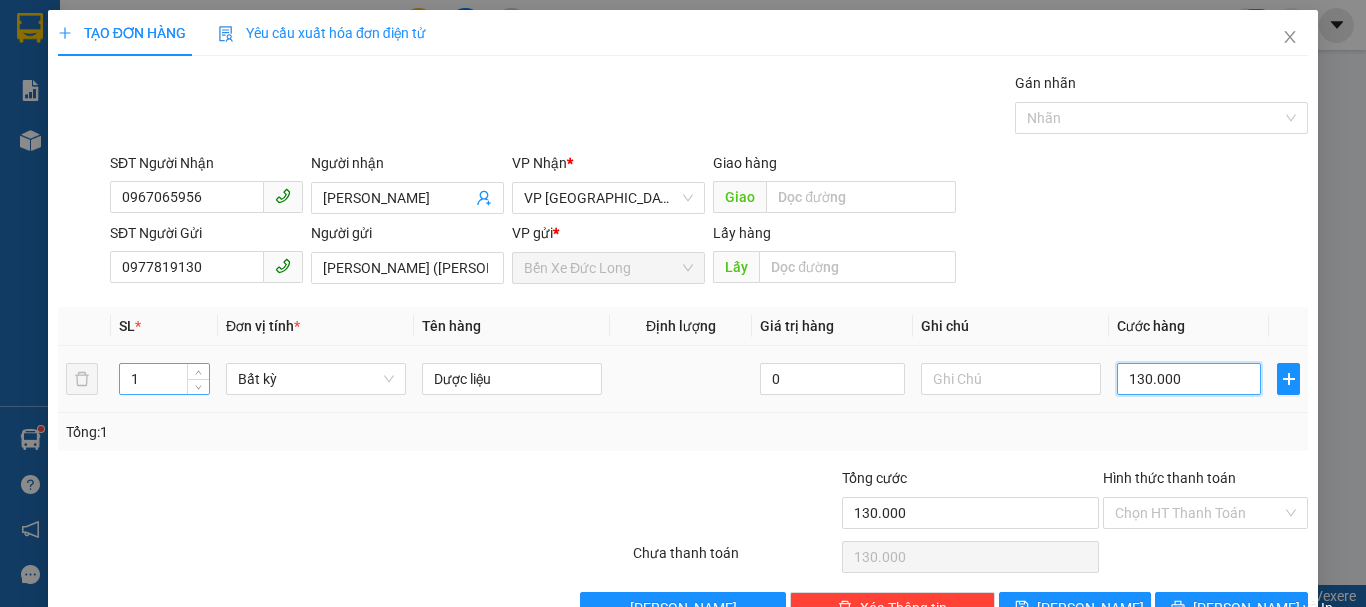 type on "130.000" 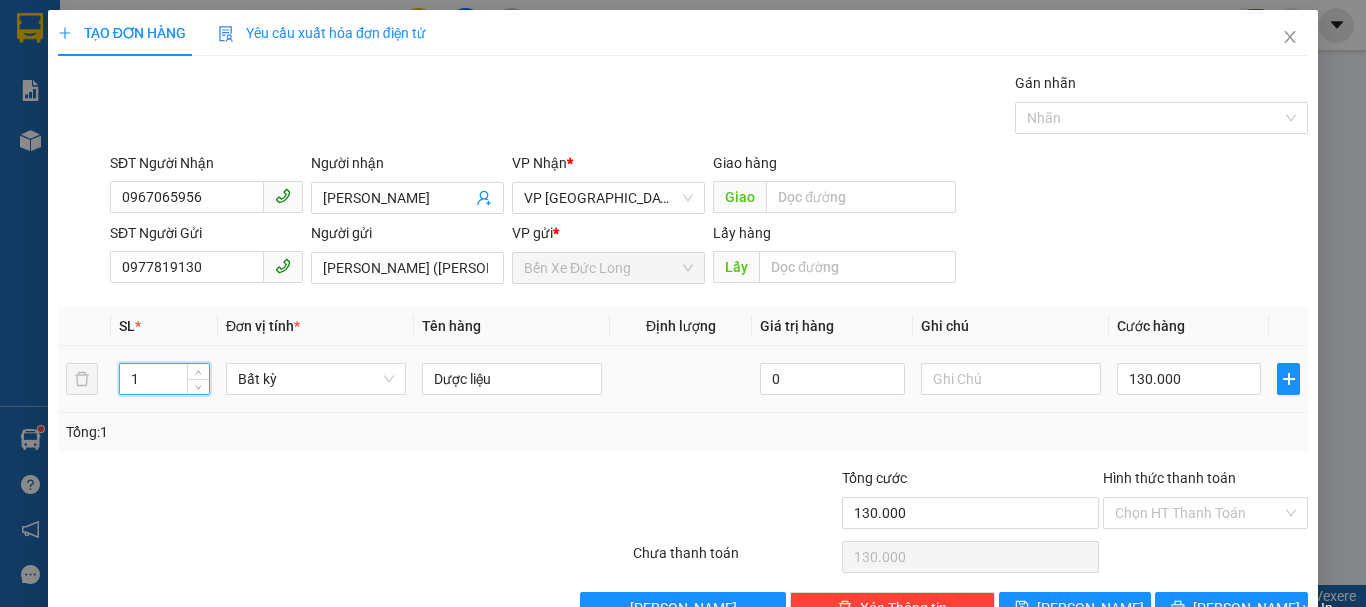 click on "1" at bounding box center [164, 379] 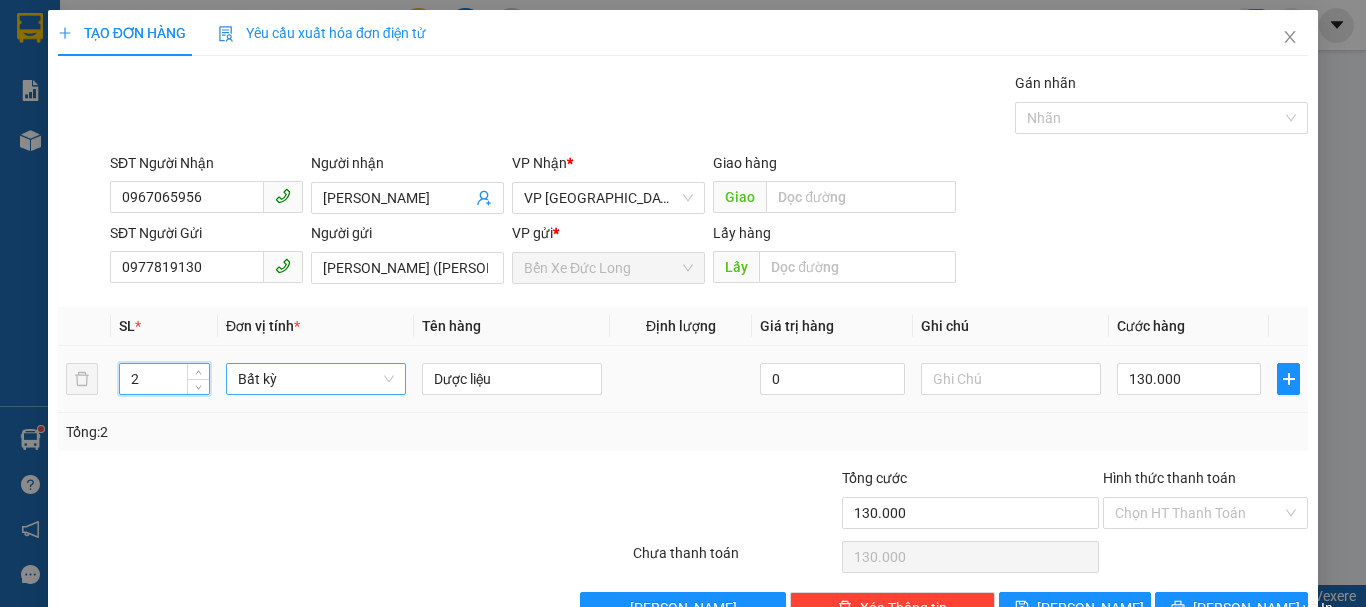 click on "Bất kỳ" at bounding box center (316, 379) 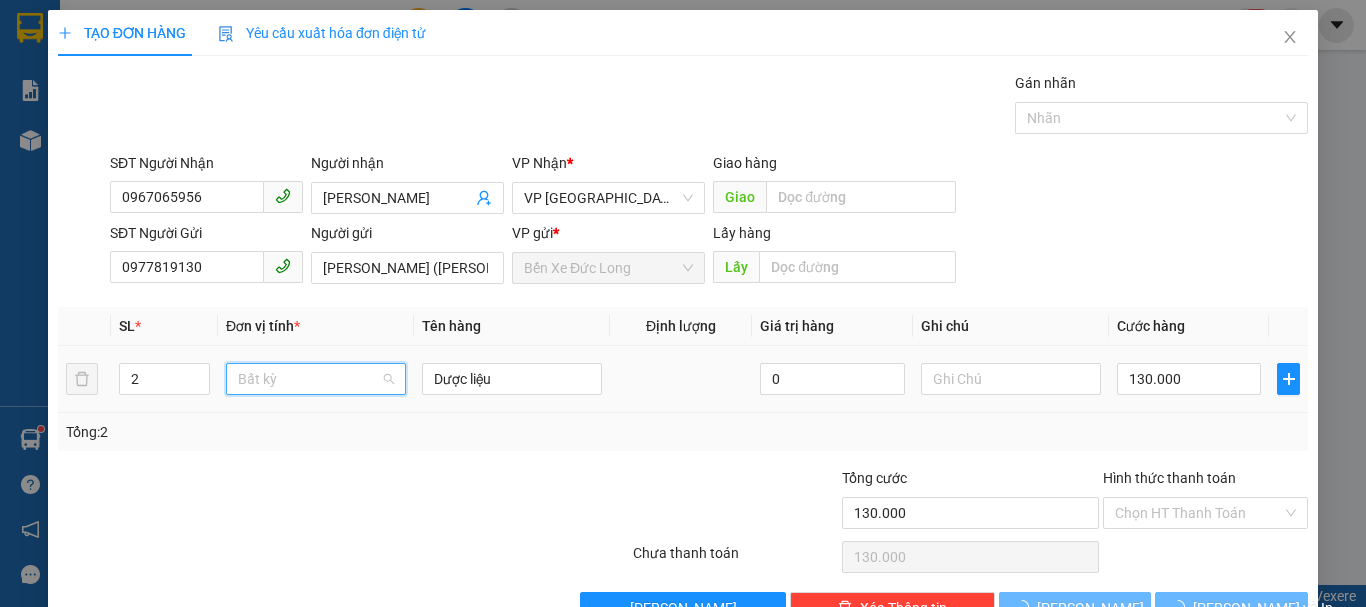 click on "Bất kỳ" at bounding box center [316, 379] 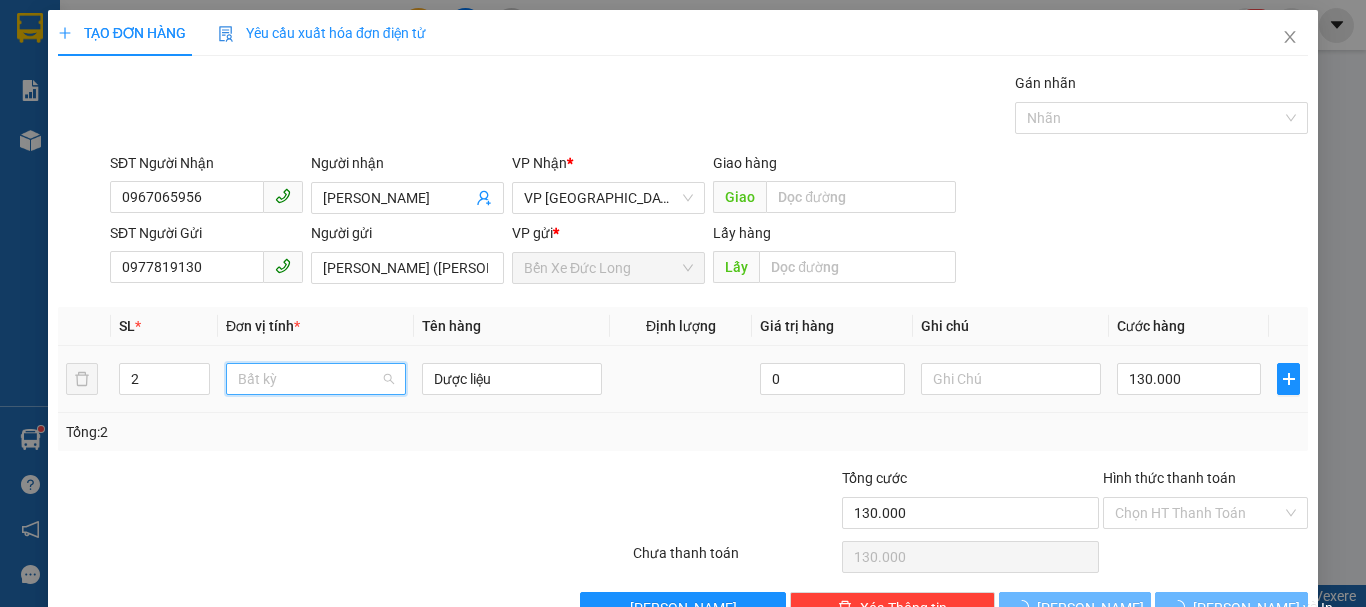 type on "0" 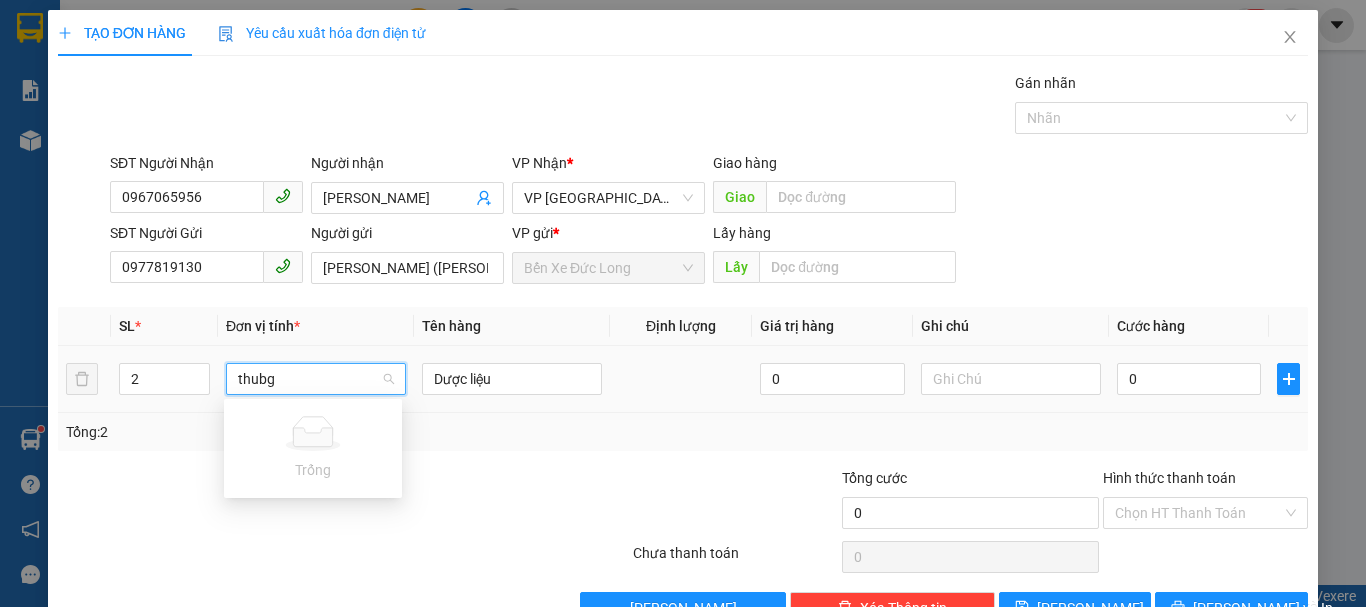 click on "thubg" at bounding box center [309, 379] 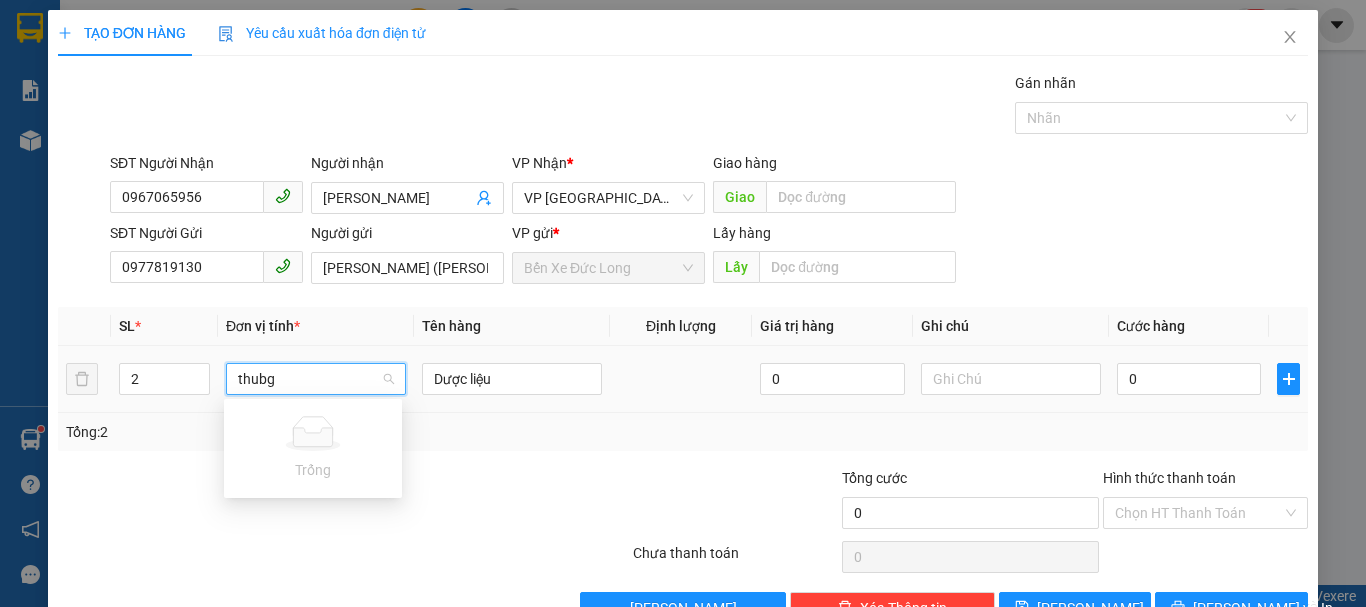 click on "thubg" at bounding box center (309, 379) 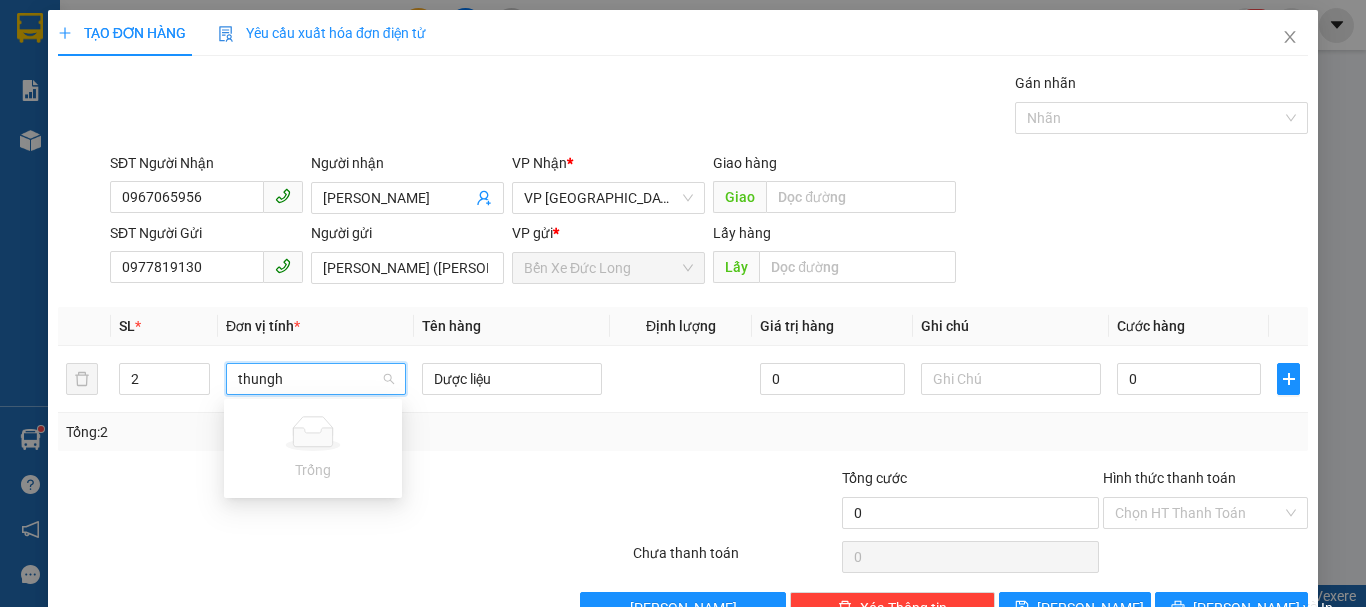 type on "thung" 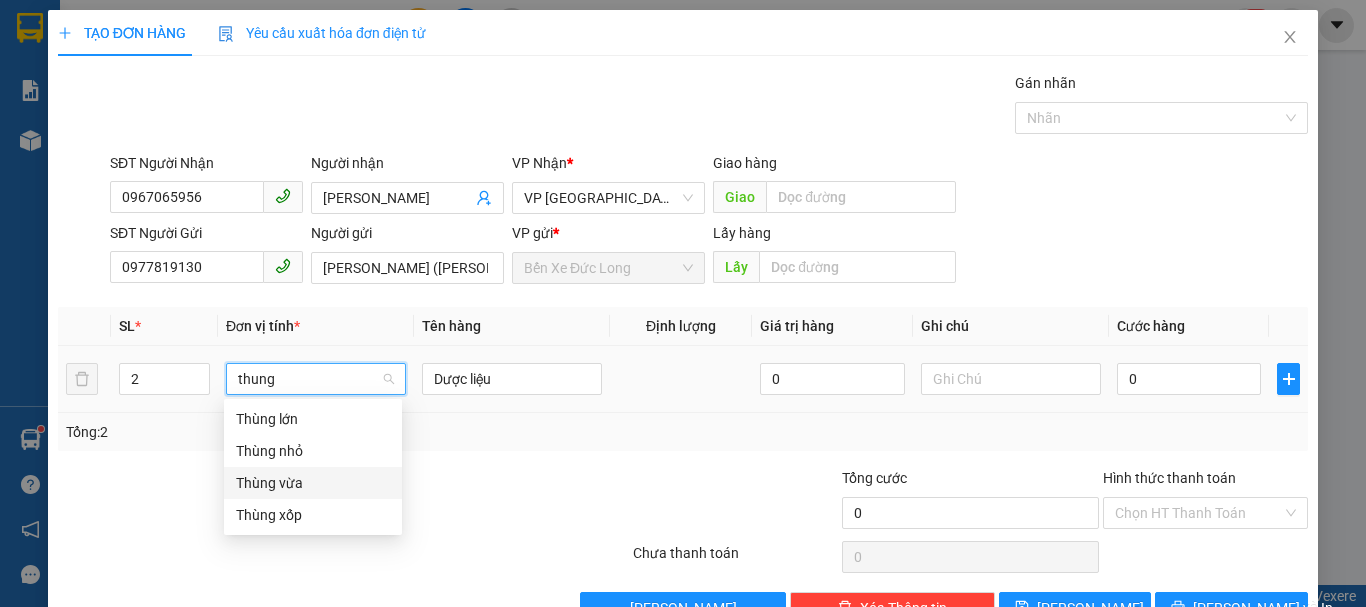 click on "Thùng vừa" at bounding box center (313, 483) 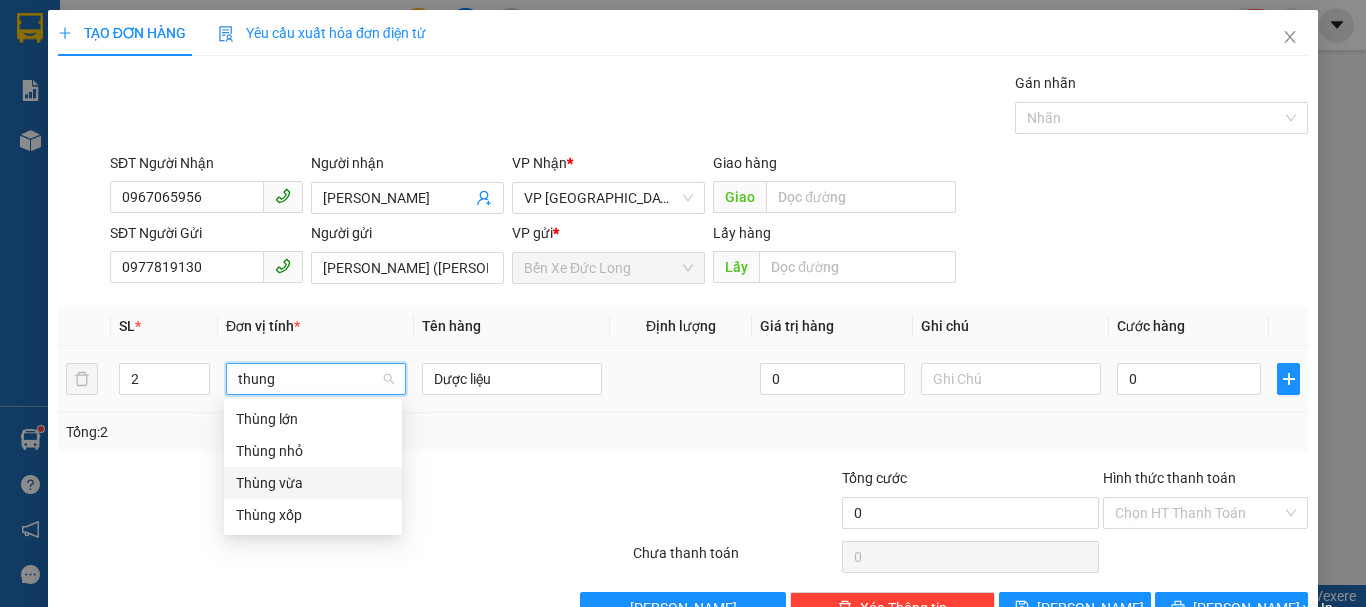type 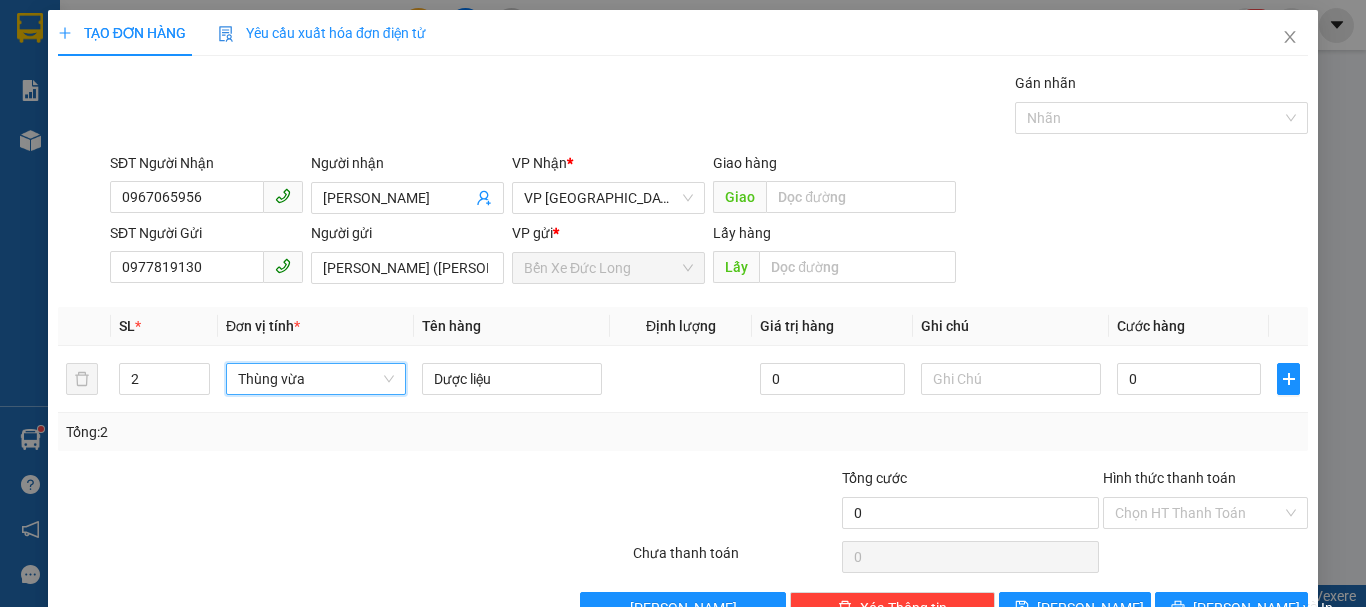 click on "SĐT Người Nhận 0967065956 Người nhận Anh Hoa VP Nhận  * VP Đà Lạt Giao hàng Giao" at bounding box center (709, 187) 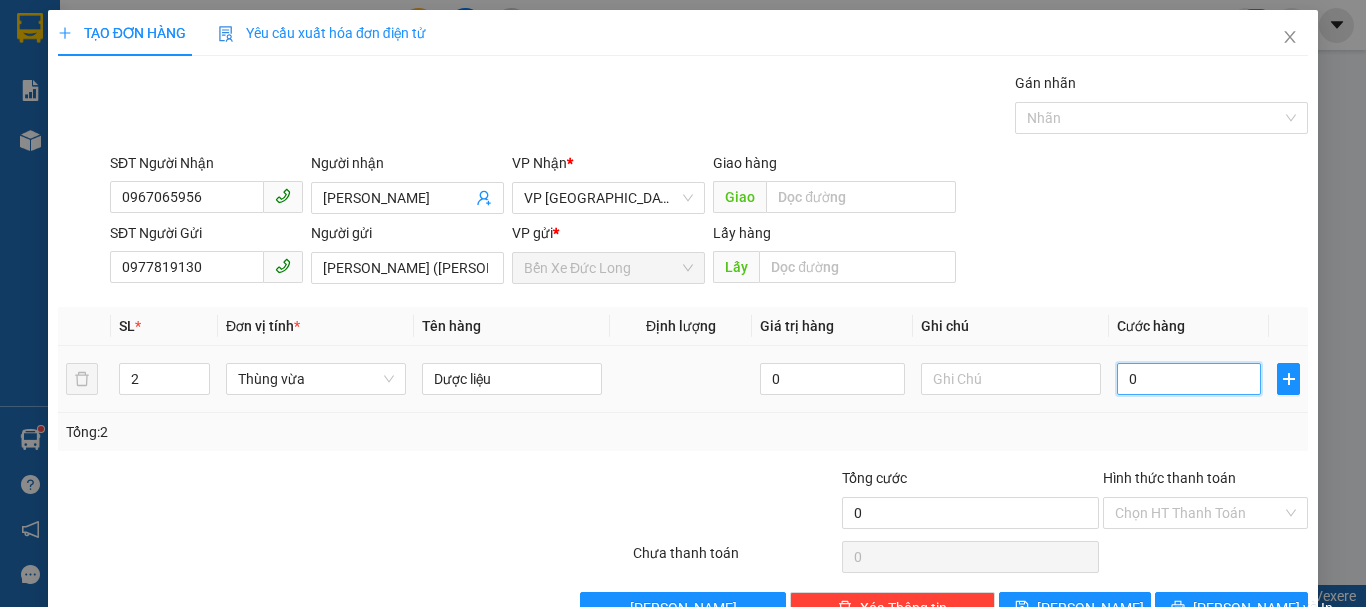 click on "0" at bounding box center [1189, 379] 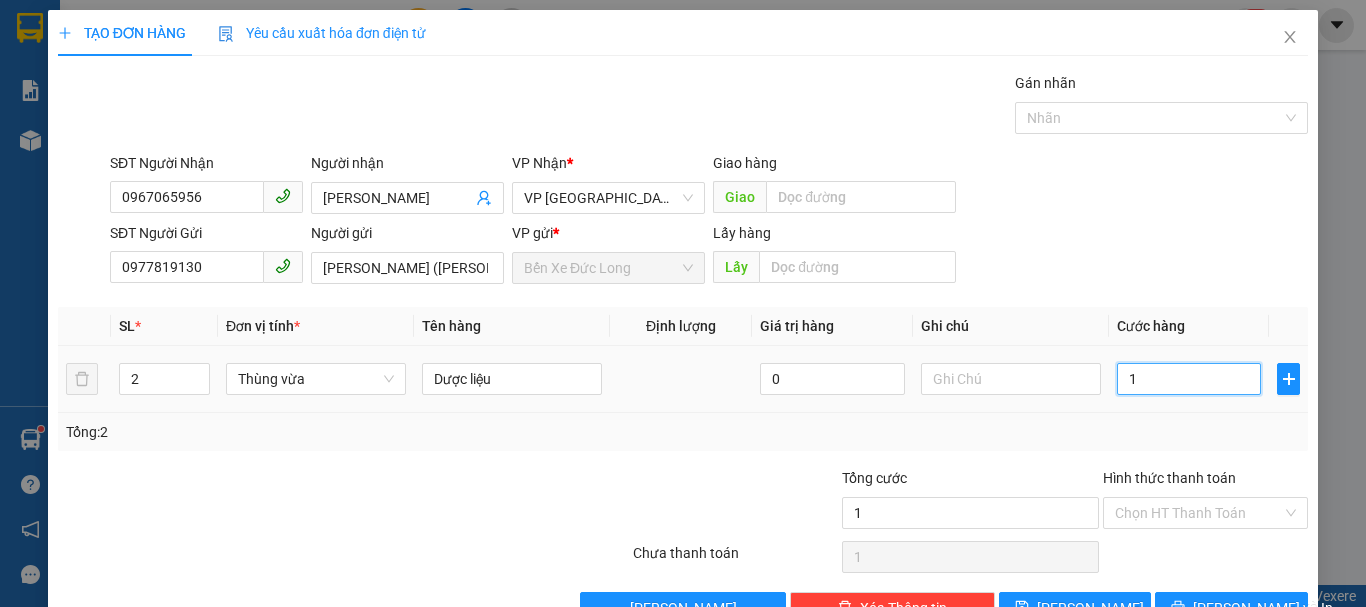 type on "13" 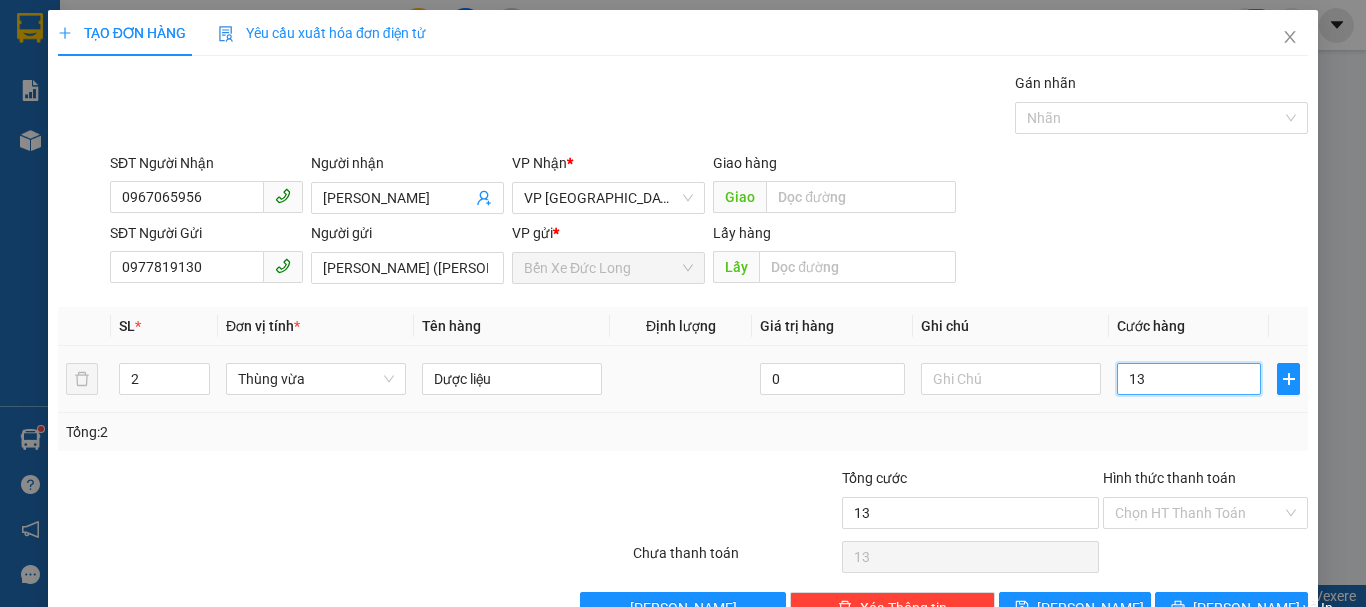 type on "130" 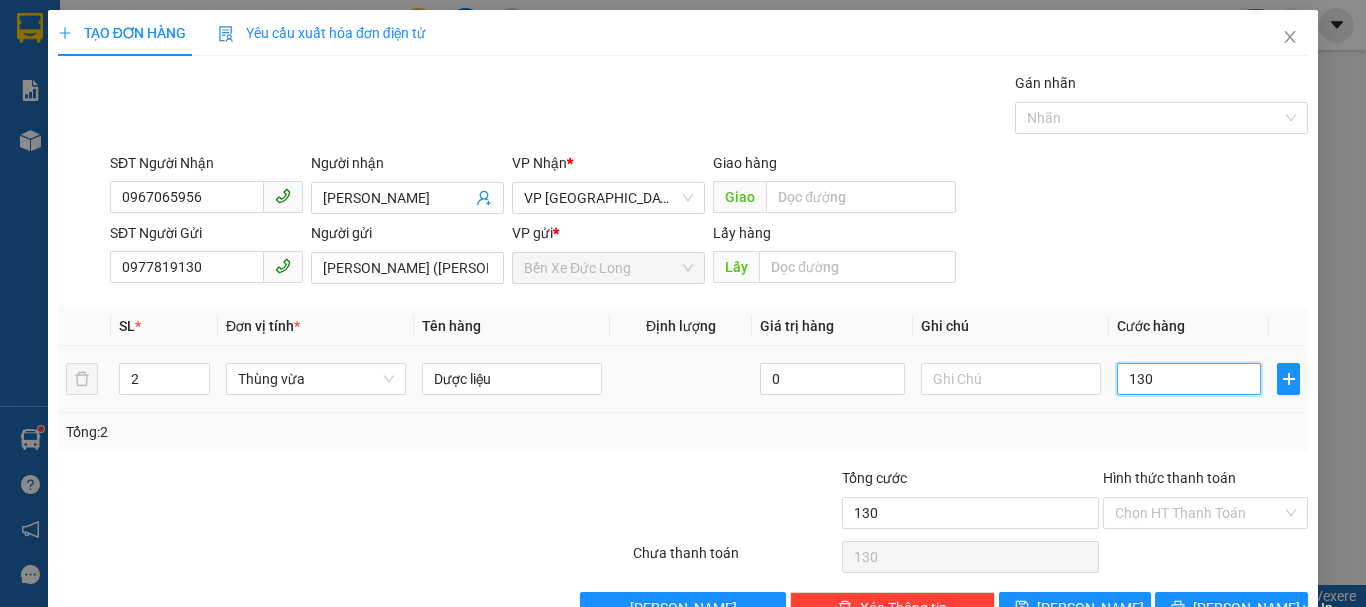 type on "1.300" 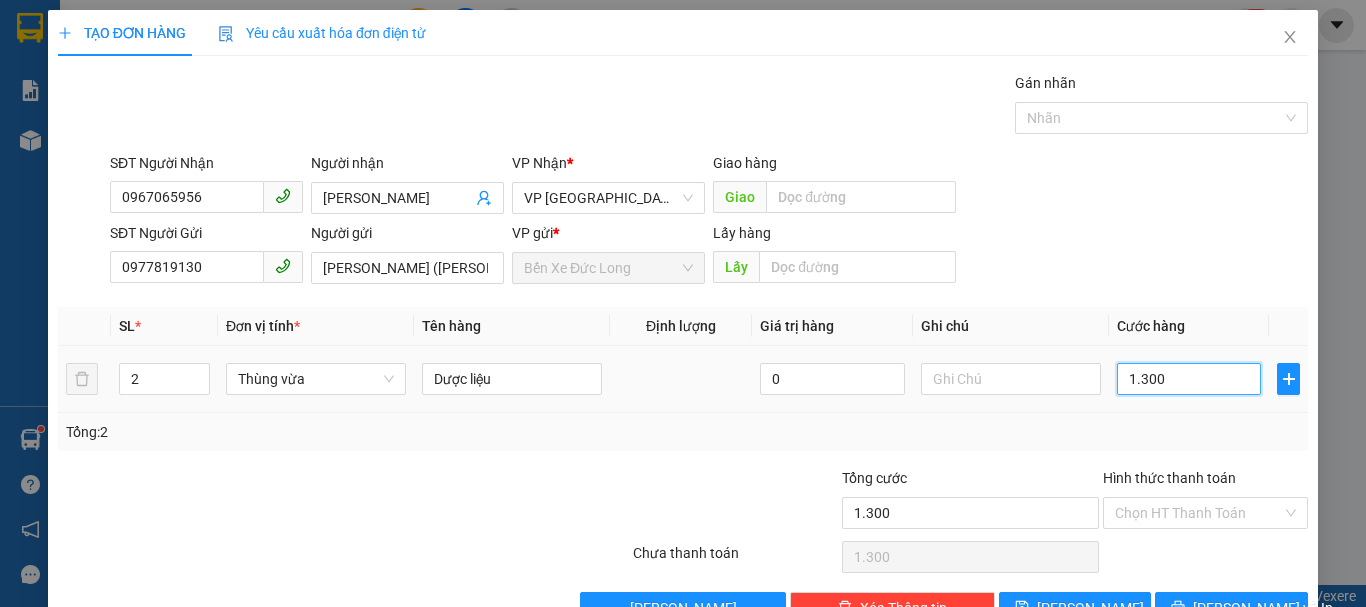 type on "13.000" 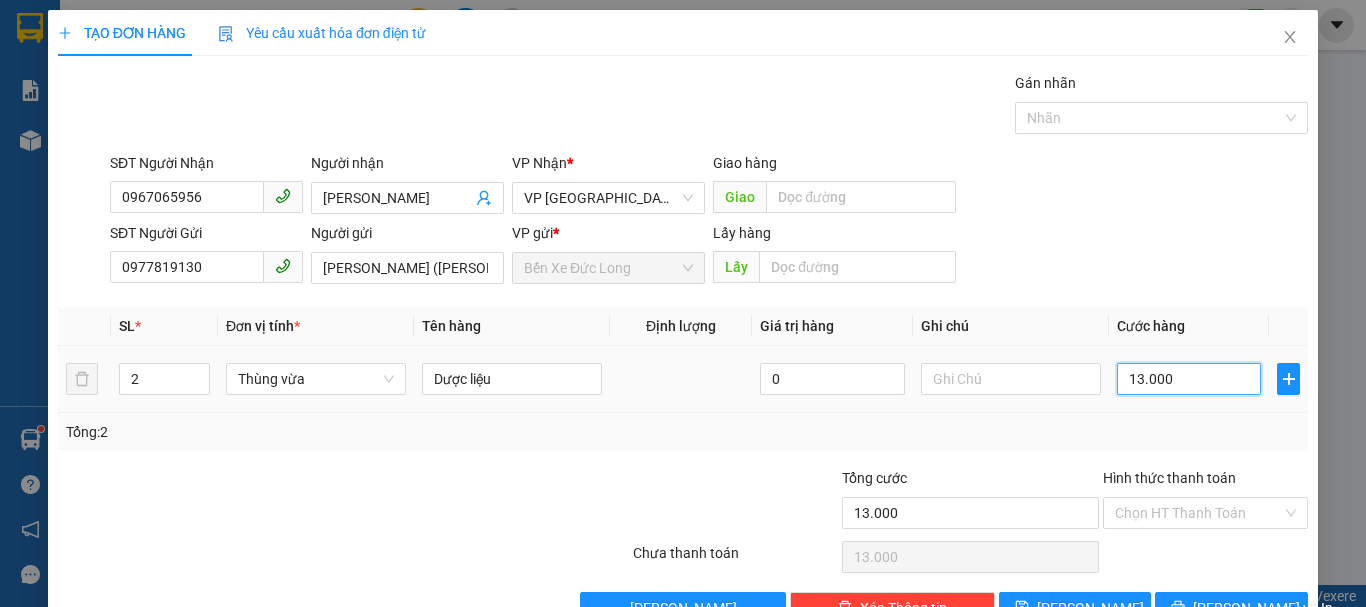 type on "130.000" 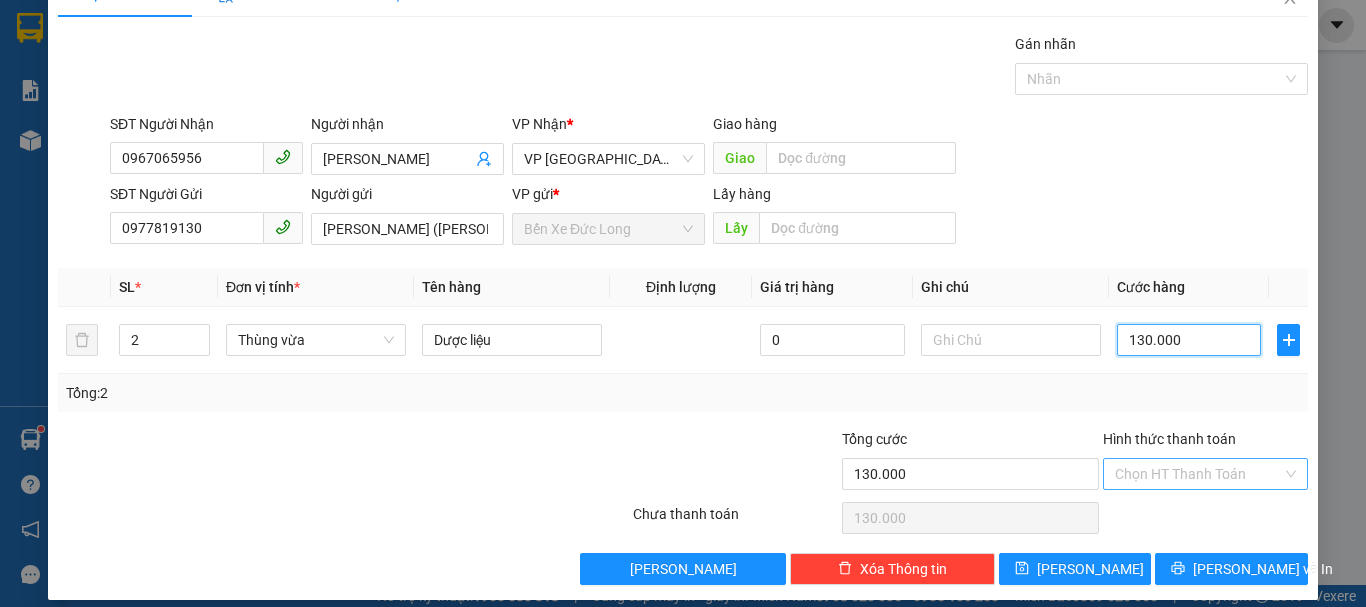 scroll, scrollTop: 56, scrollLeft: 0, axis: vertical 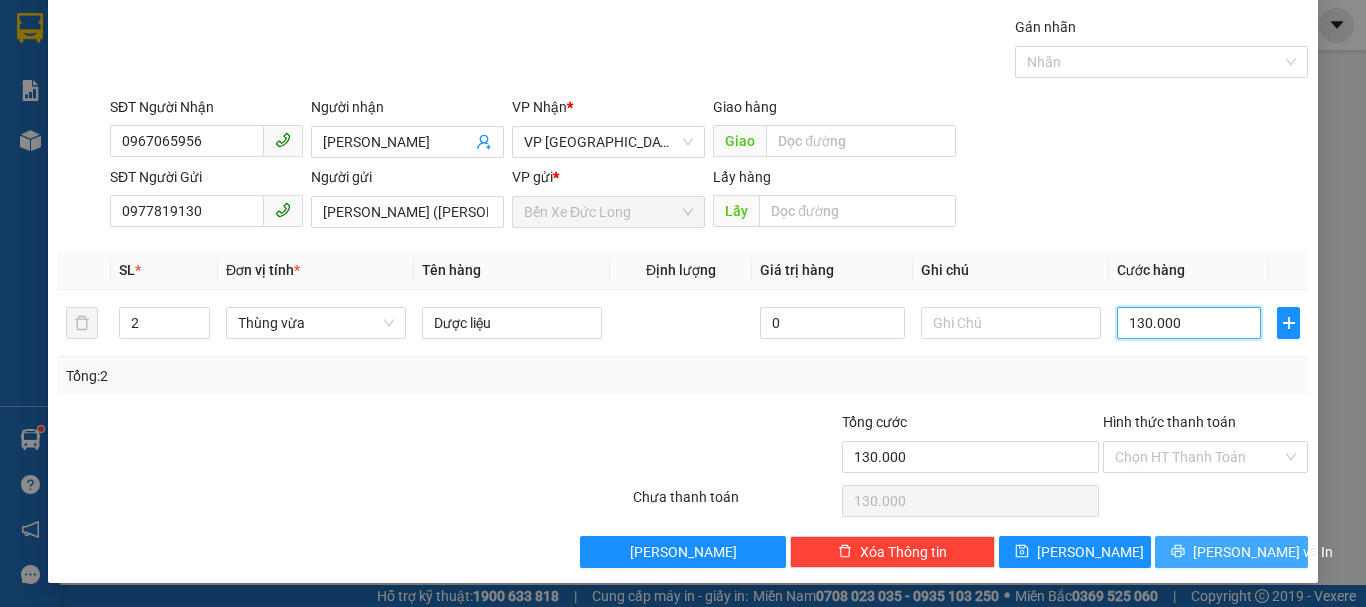 type on "130.000" 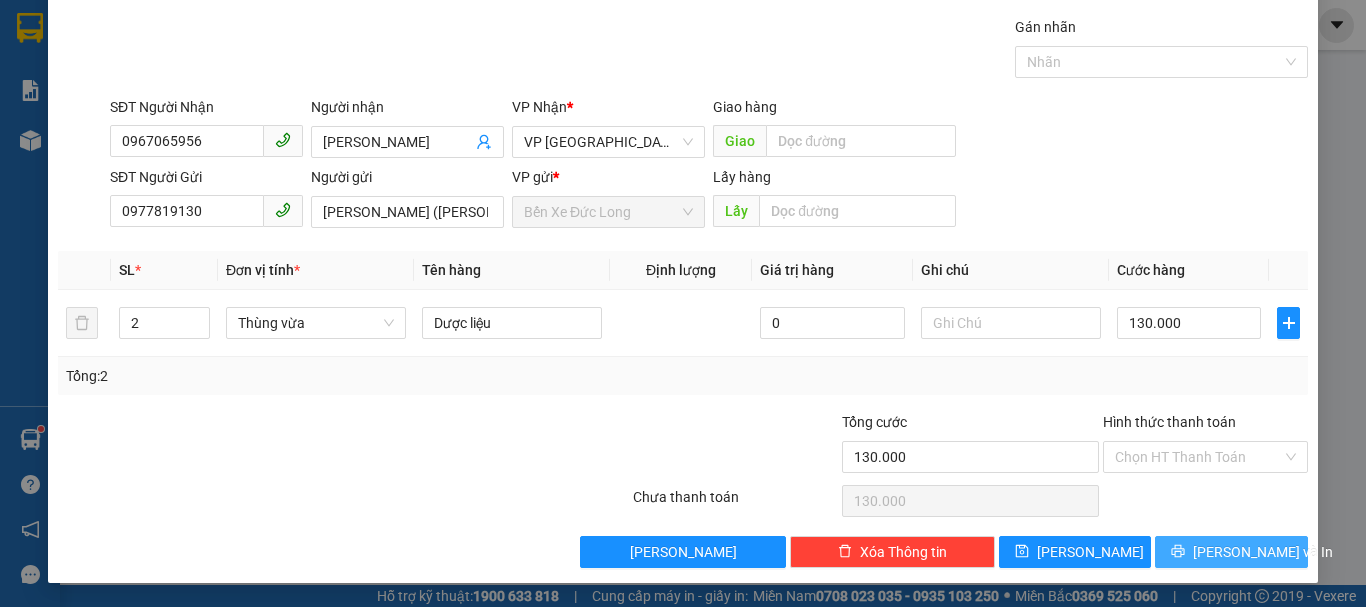 click on "[PERSON_NAME] và In" at bounding box center (1263, 552) 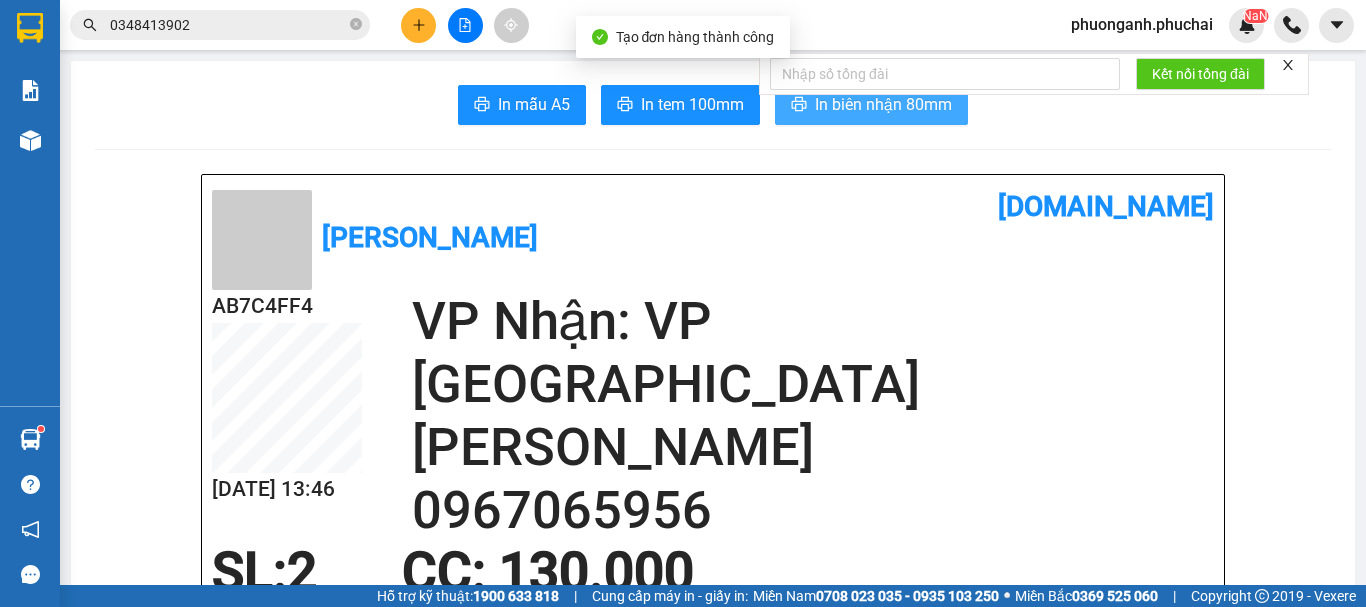click on "In biên nhận 80mm" at bounding box center [883, 104] 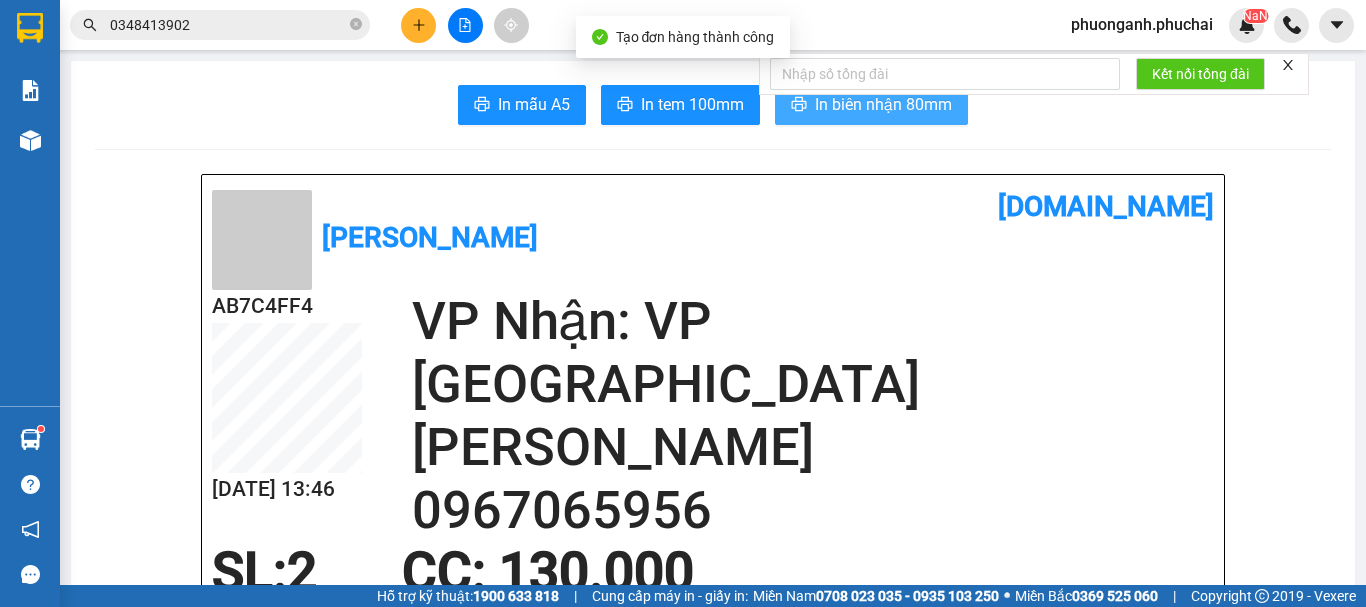 scroll, scrollTop: 0, scrollLeft: 0, axis: both 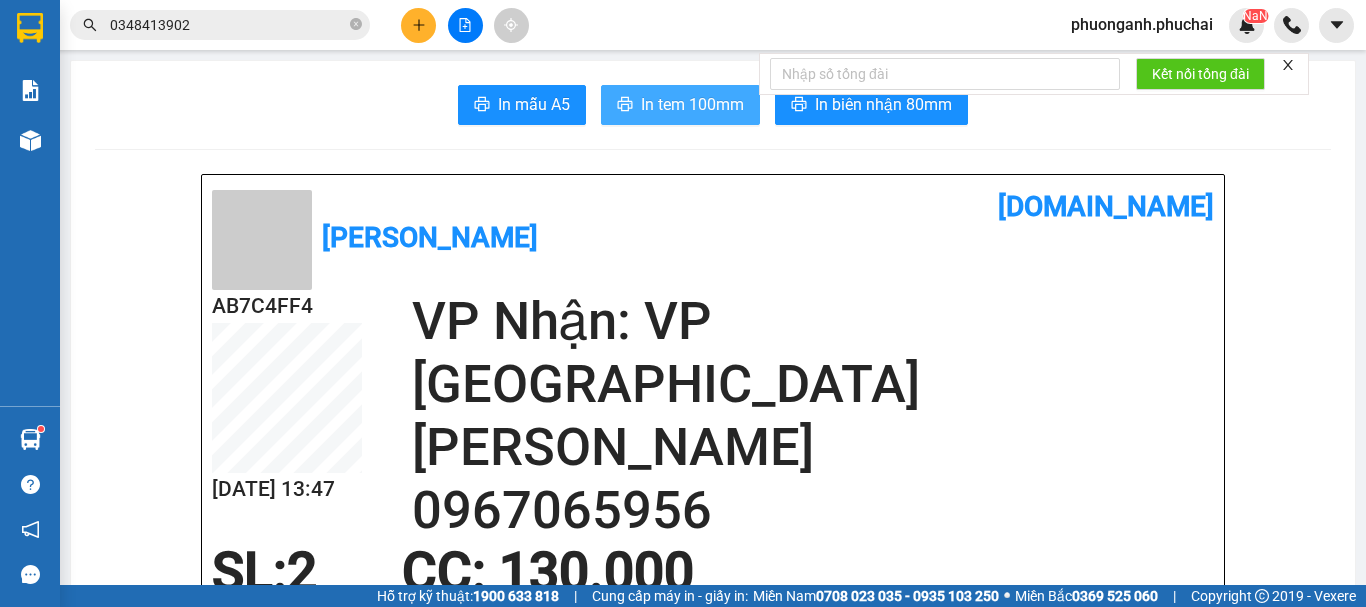 click on "In tem 100mm" at bounding box center [692, 104] 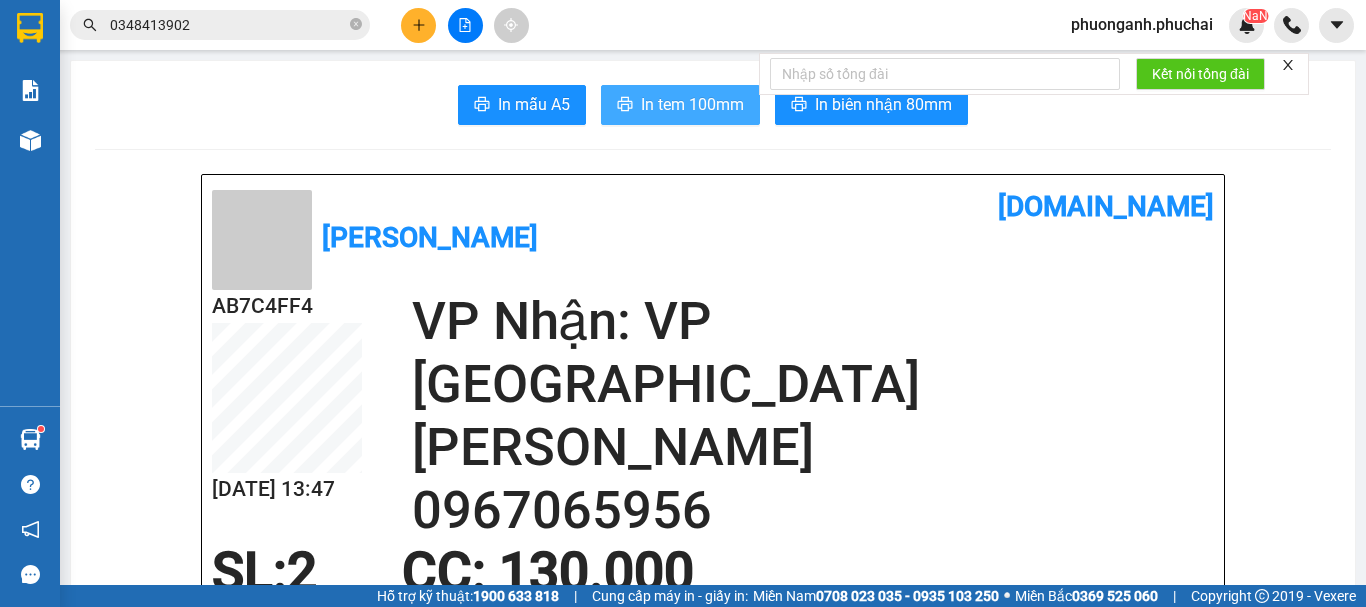 scroll, scrollTop: 0, scrollLeft: 0, axis: both 